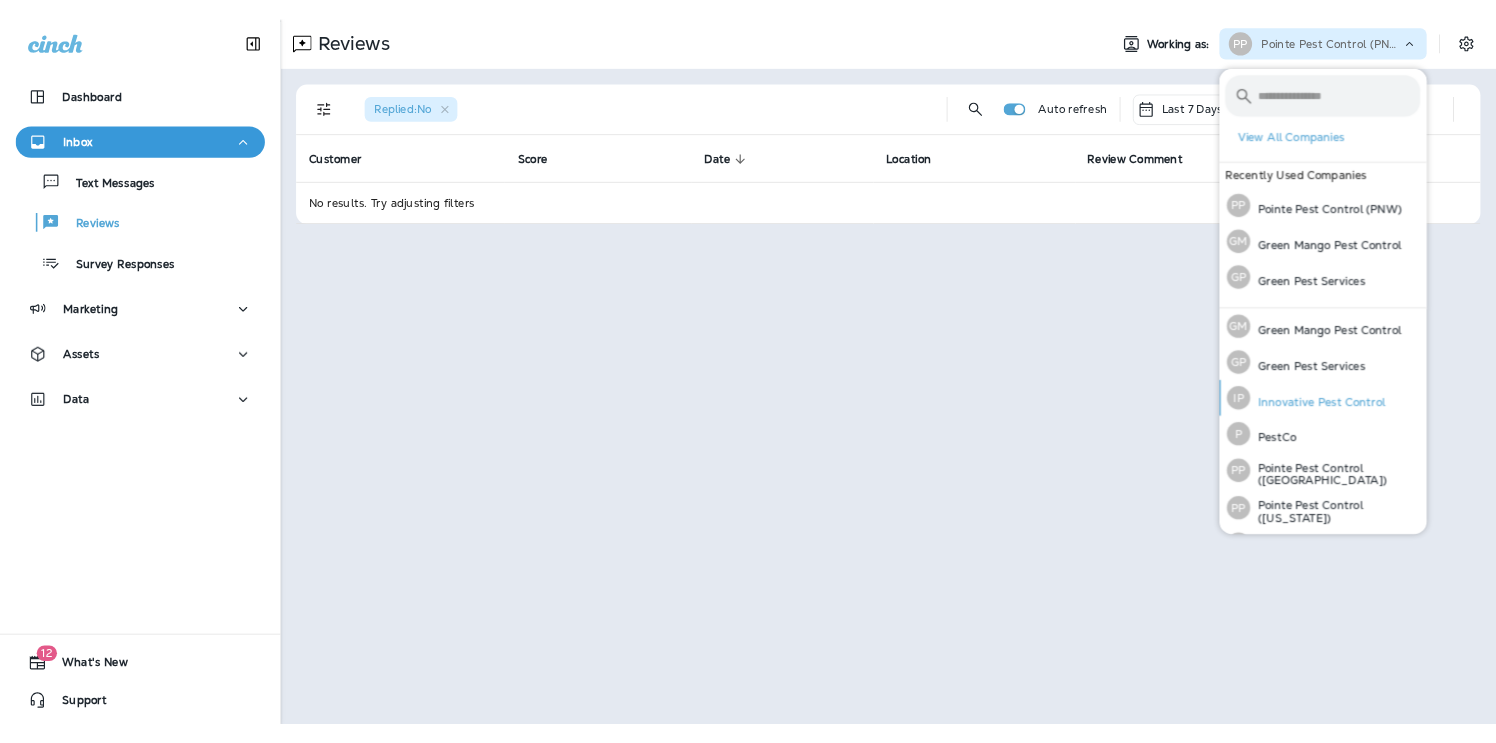 scroll, scrollTop: 0, scrollLeft: 0, axis: both 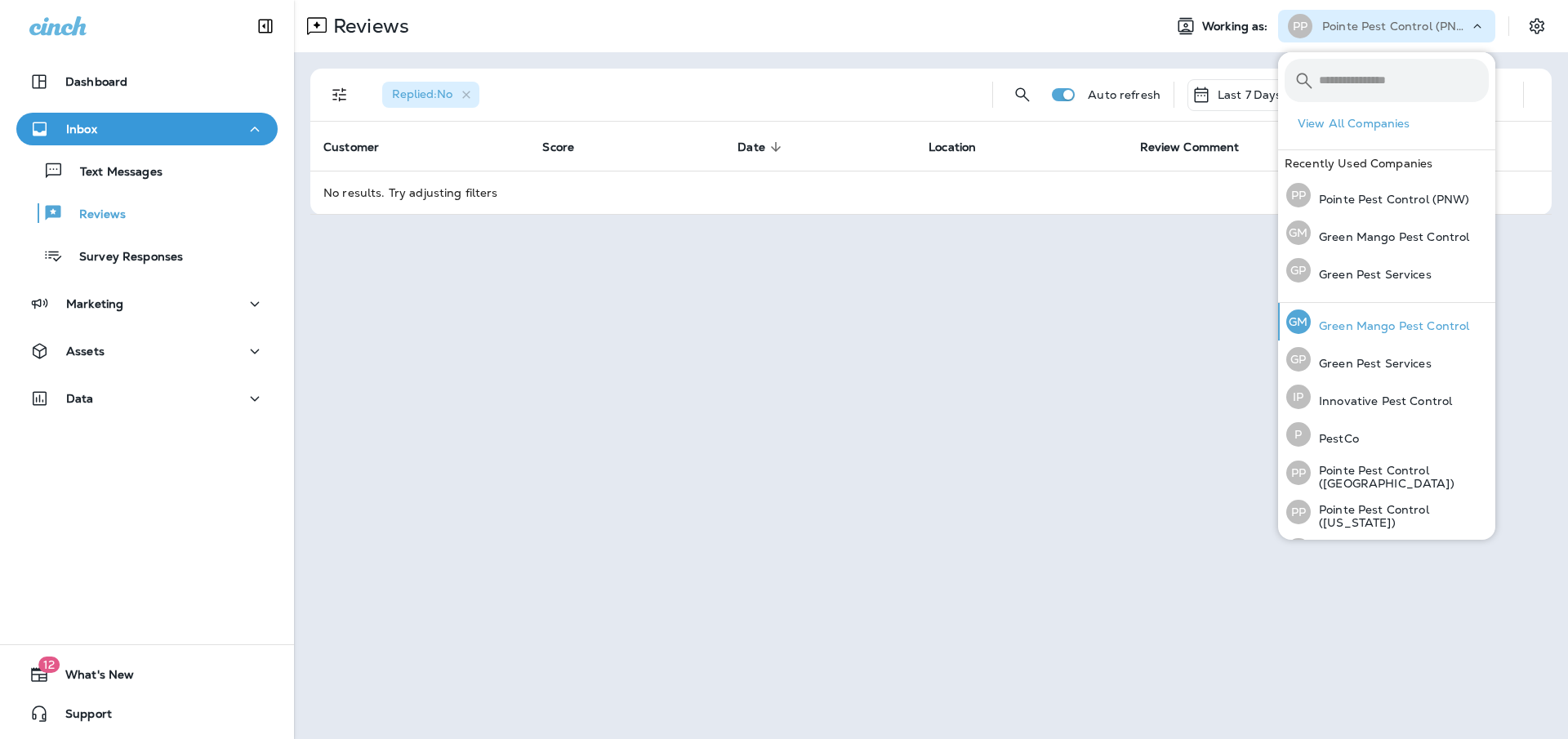 click on "[PERSON_NAME] Mango Pest Control" at bounding box center (1378, 322) 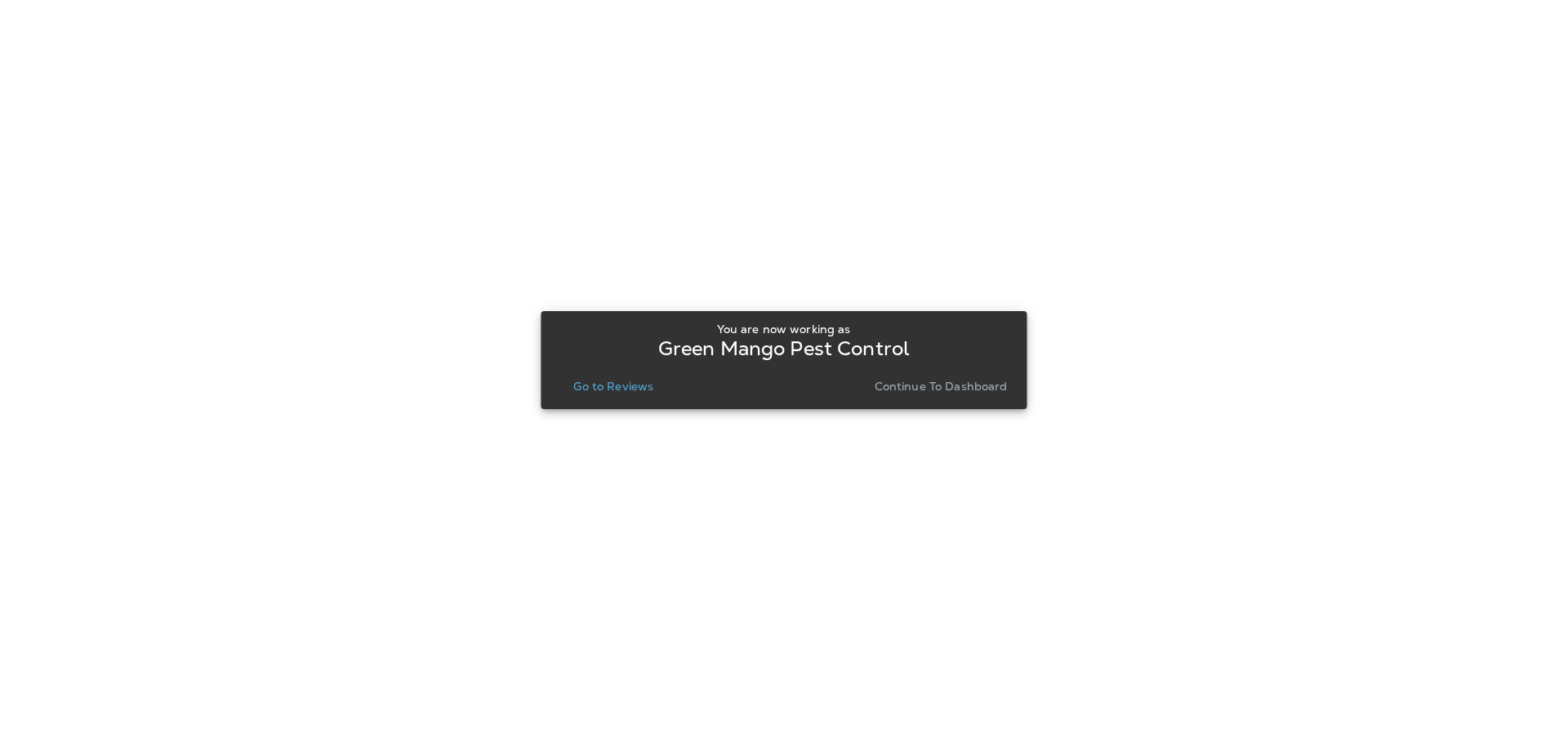 click on "Go to Reviews" at bounding box center [613, 386] 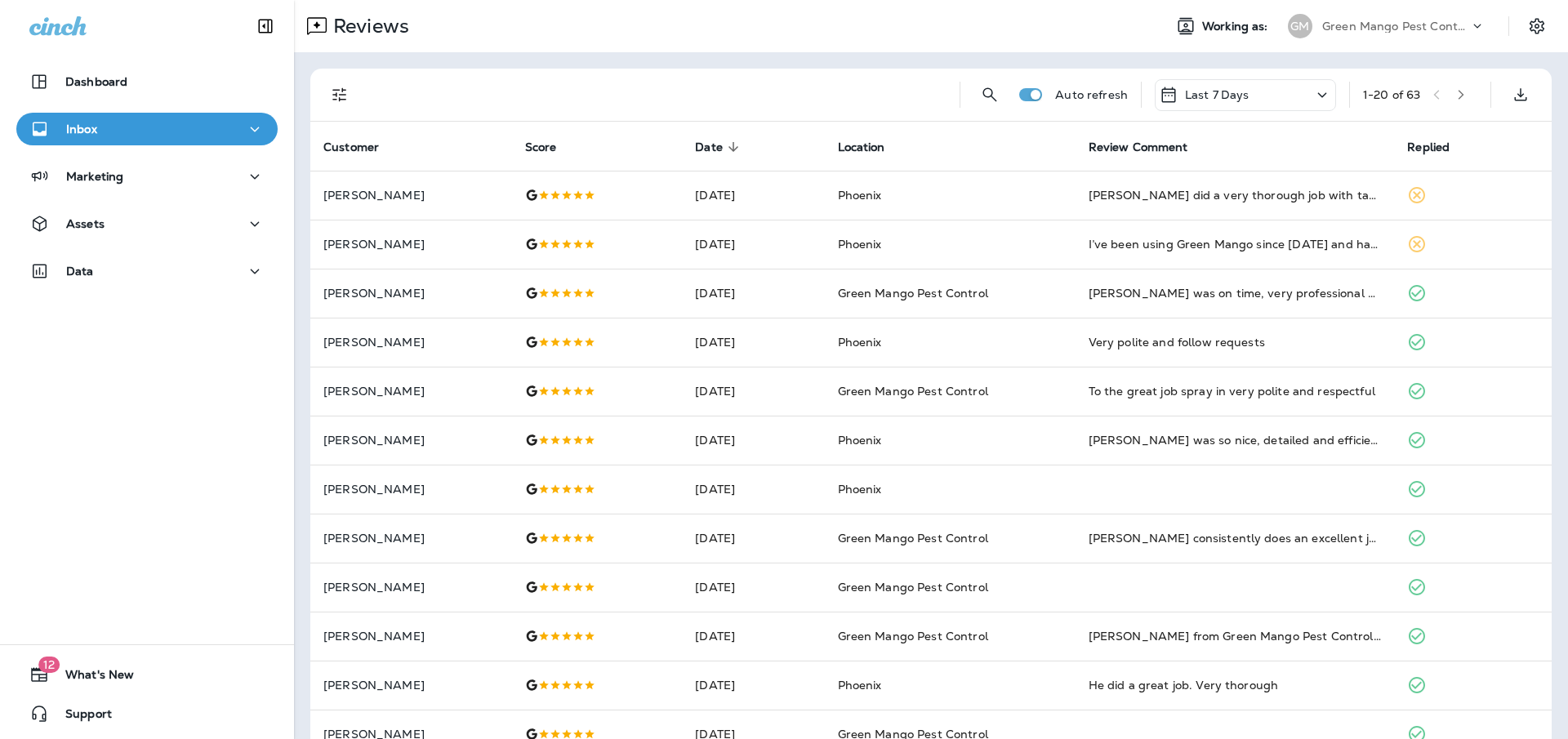 click on "Green Mango Pest Control" at bounding box center (1396, 26) 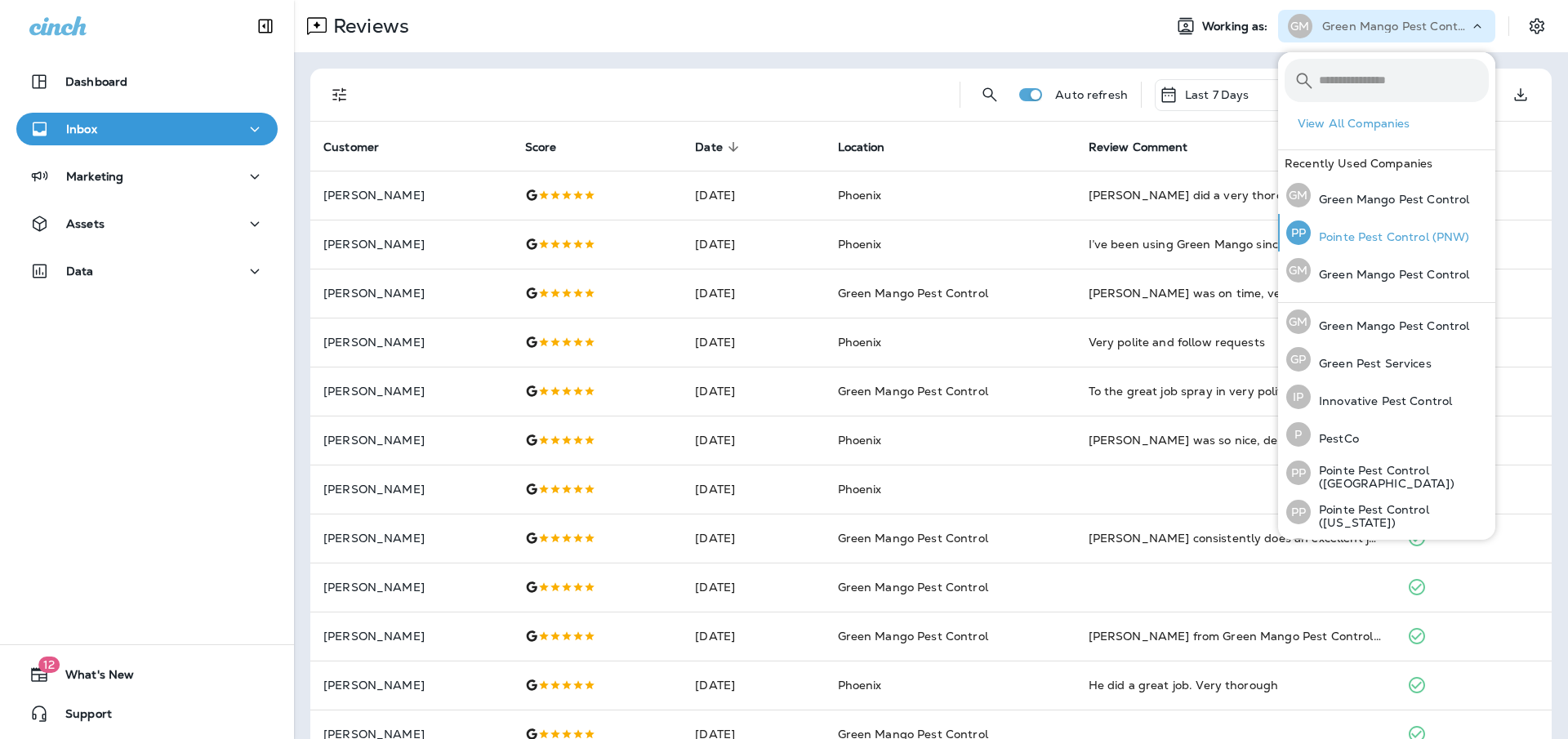 click on "Pointe Pest Control (PNW)" at bounding box center (1390, 237) 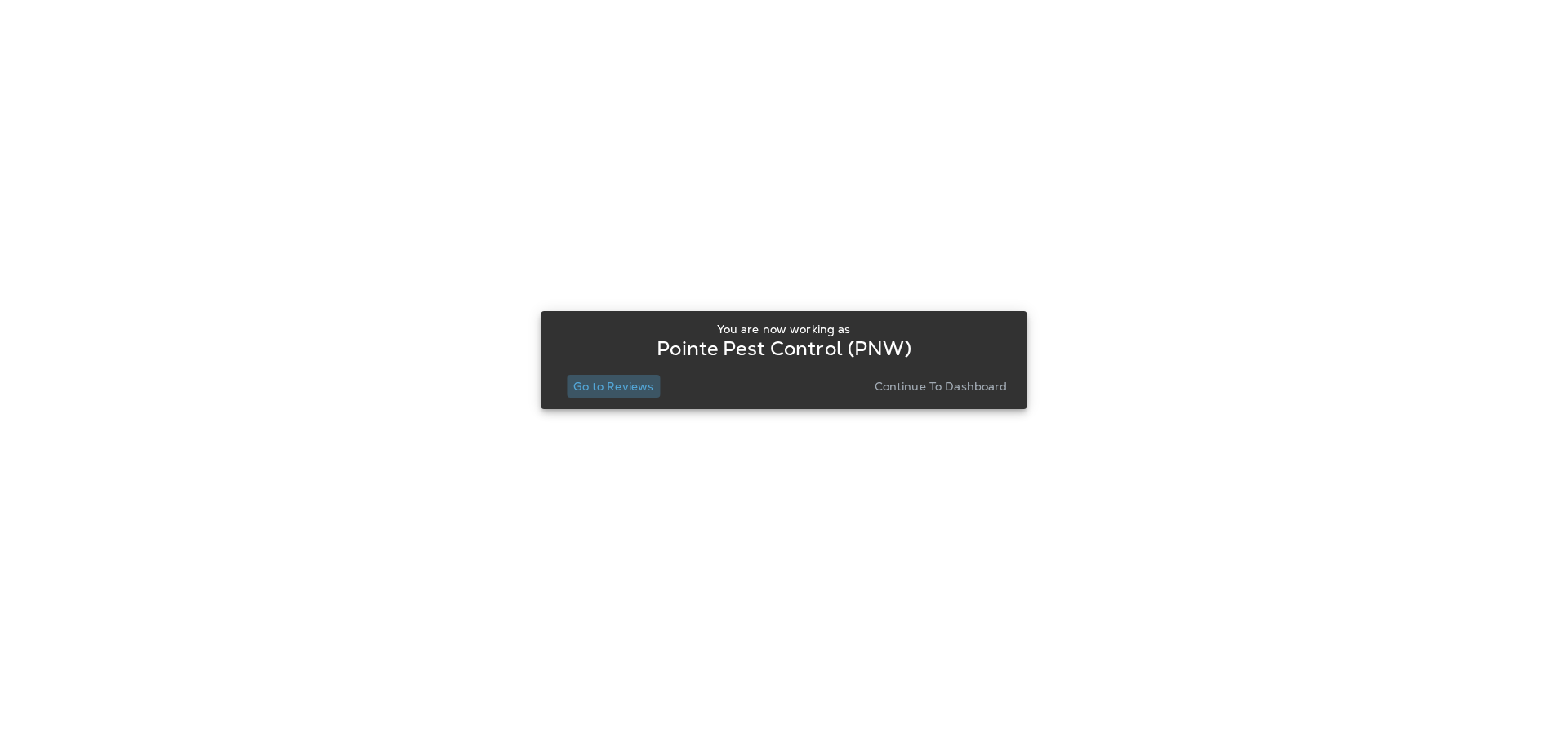 click on "Go to Reviews" at bounding box center (613, 386) 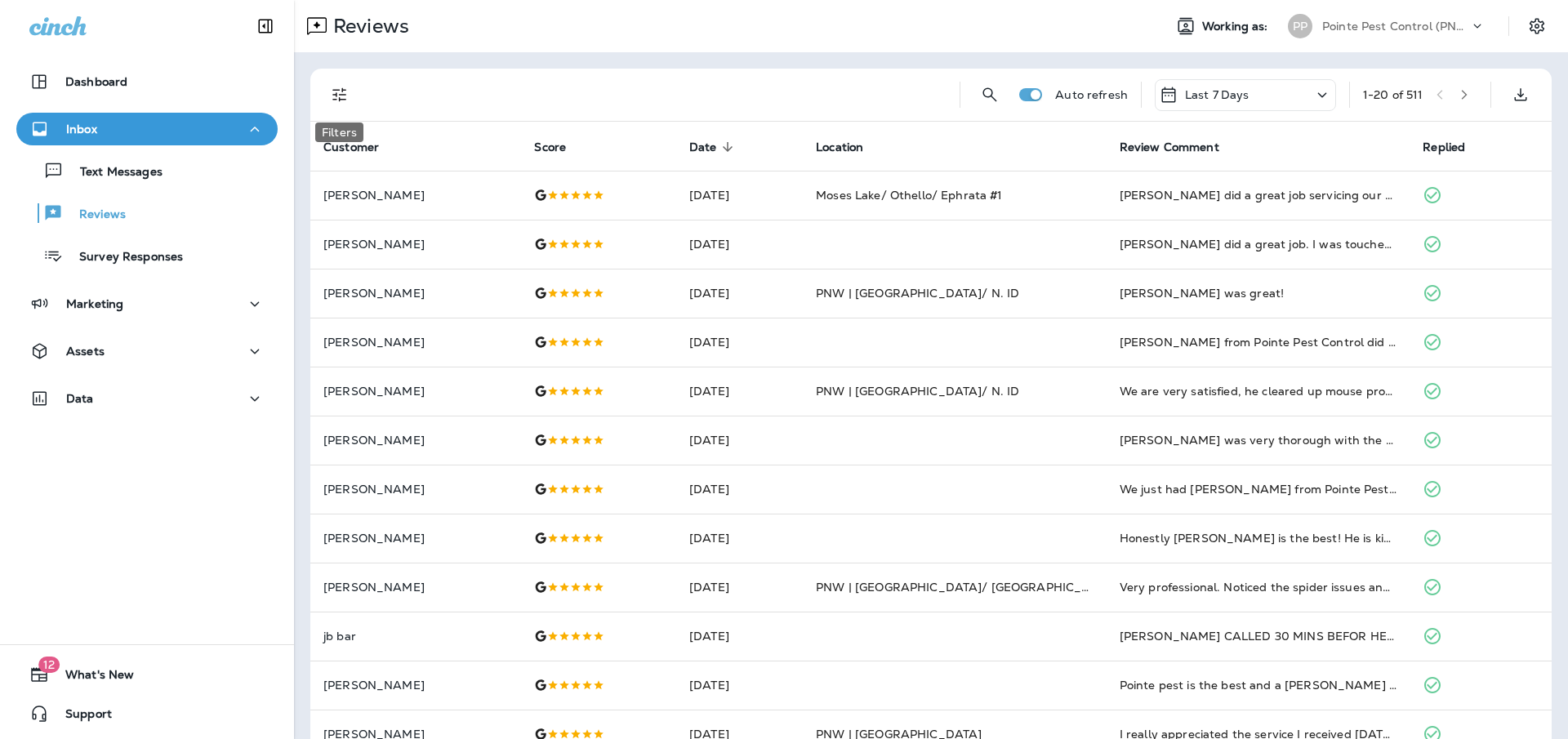 drag, startPoint x: 336, startPoint y: 85, endPoint x: 357, endPoint y: 129, distance: 48.7545 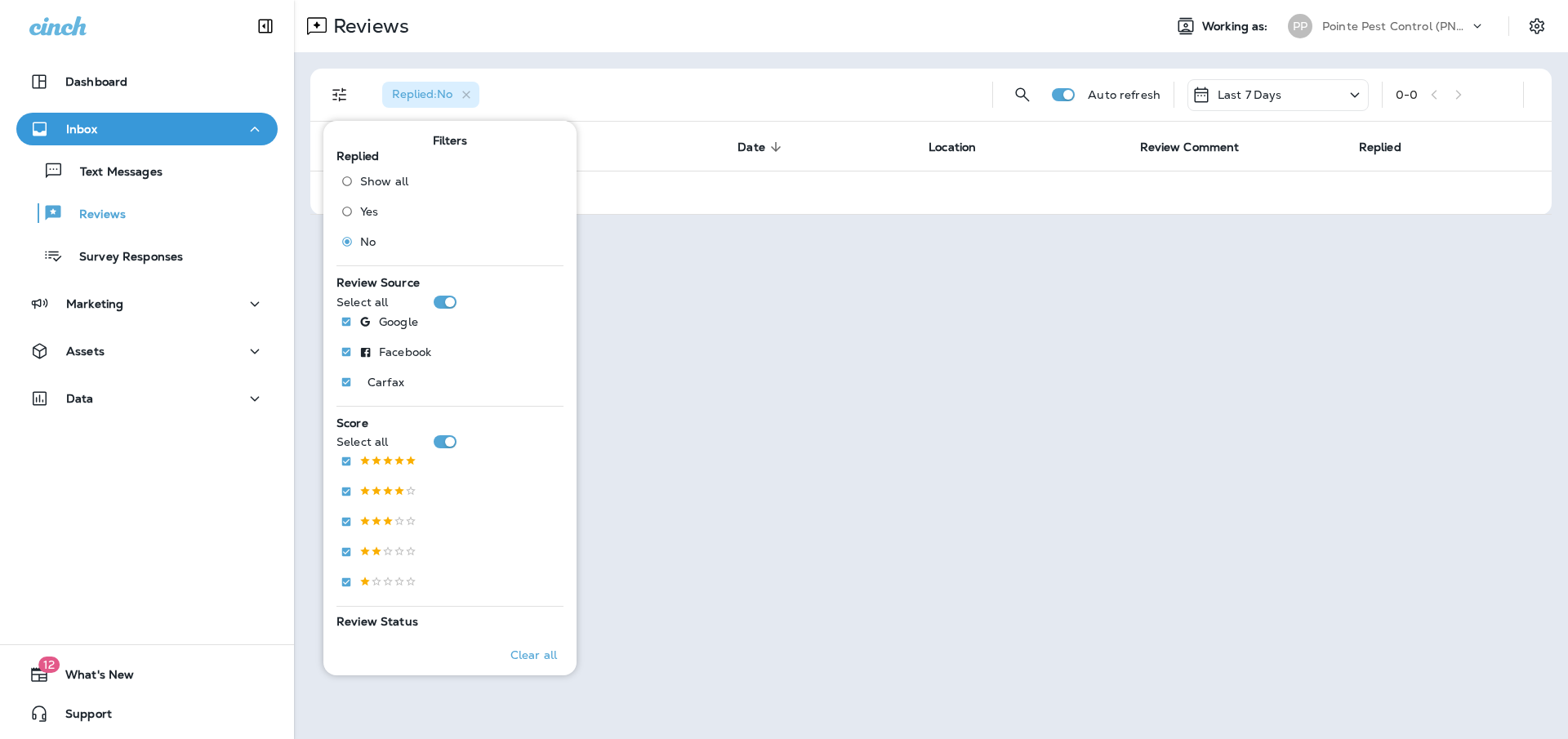 click on "Reviews" at bounding box center (722, 26) 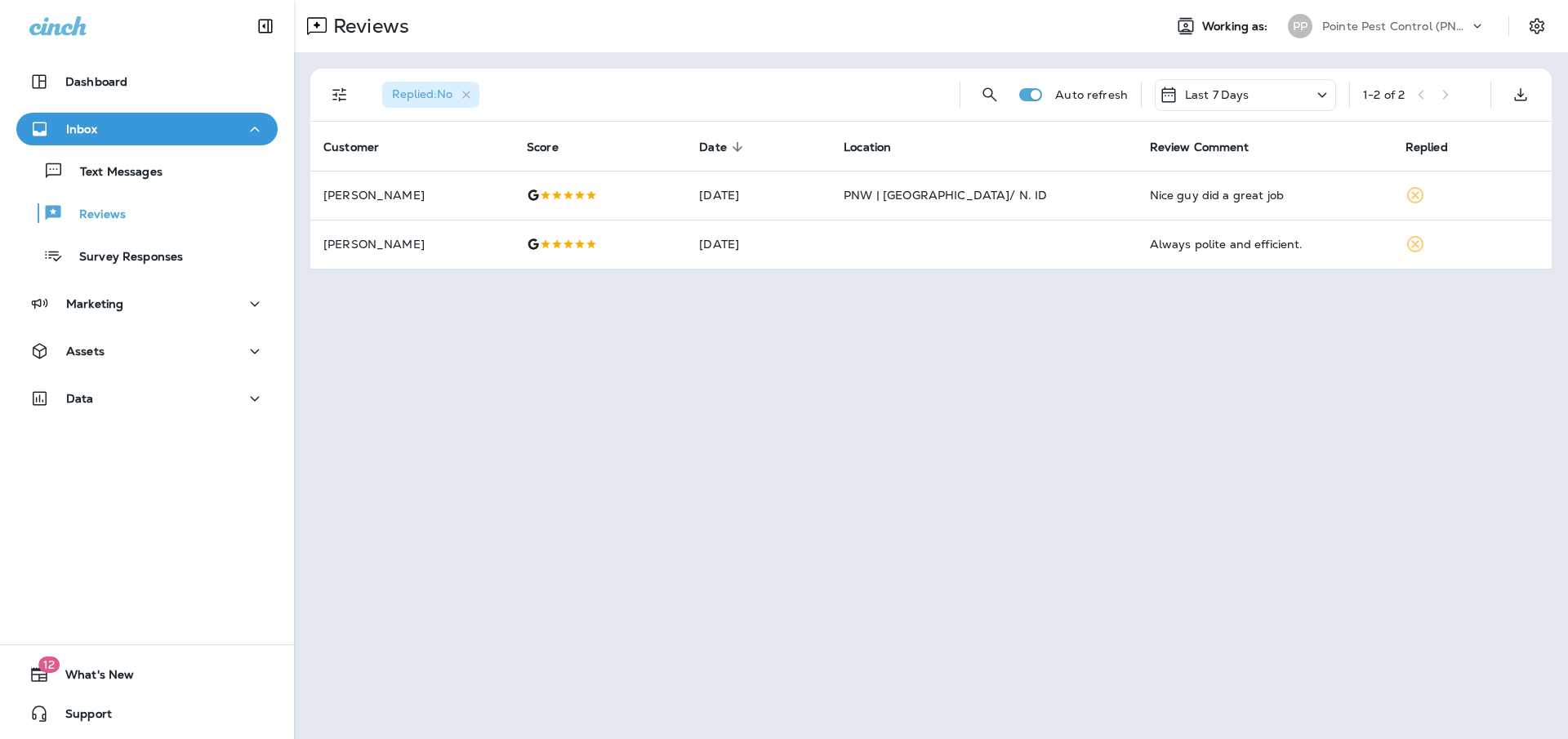 click 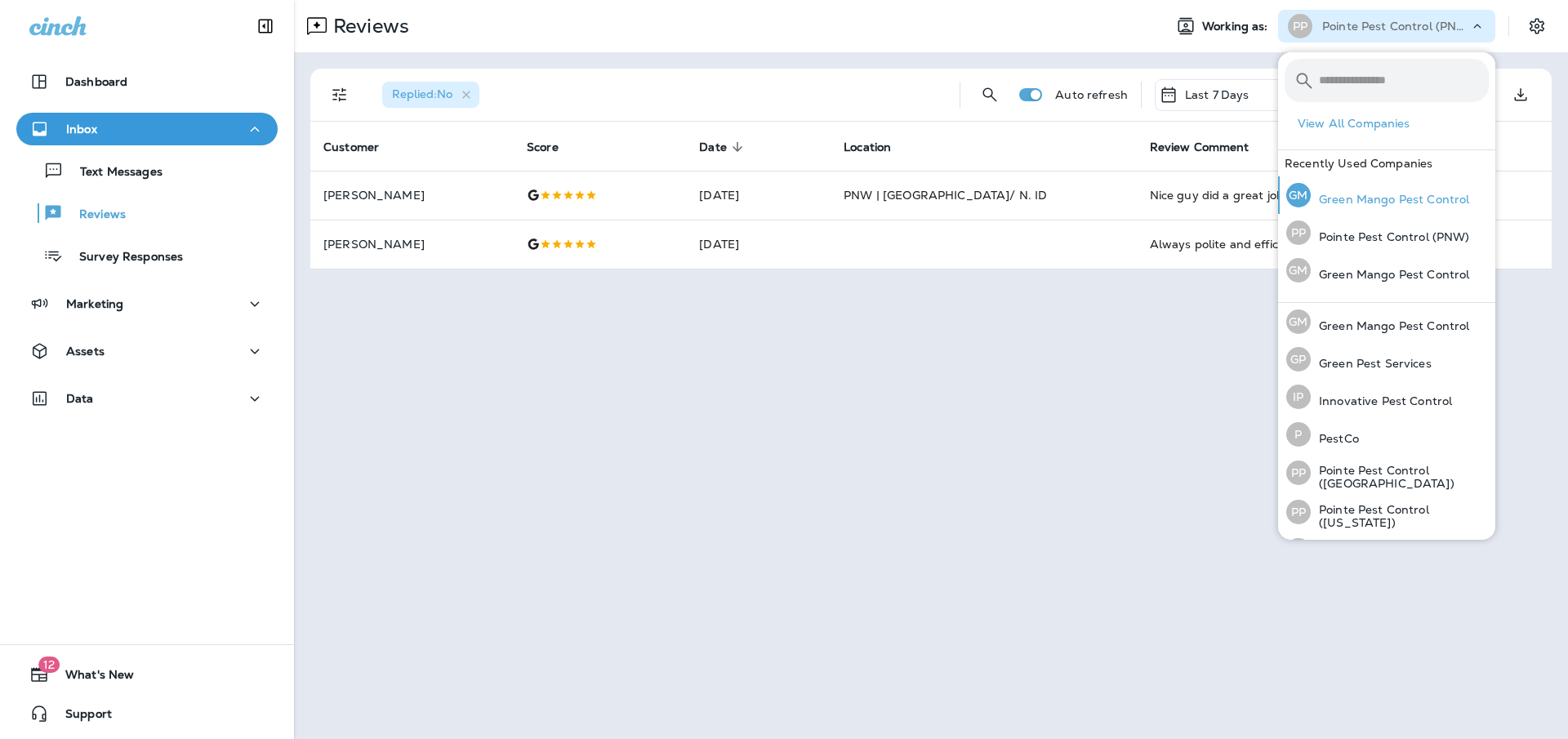 click on "[PERSON_NAME] Mango Pest Control" at bounding box center [1378, 195] 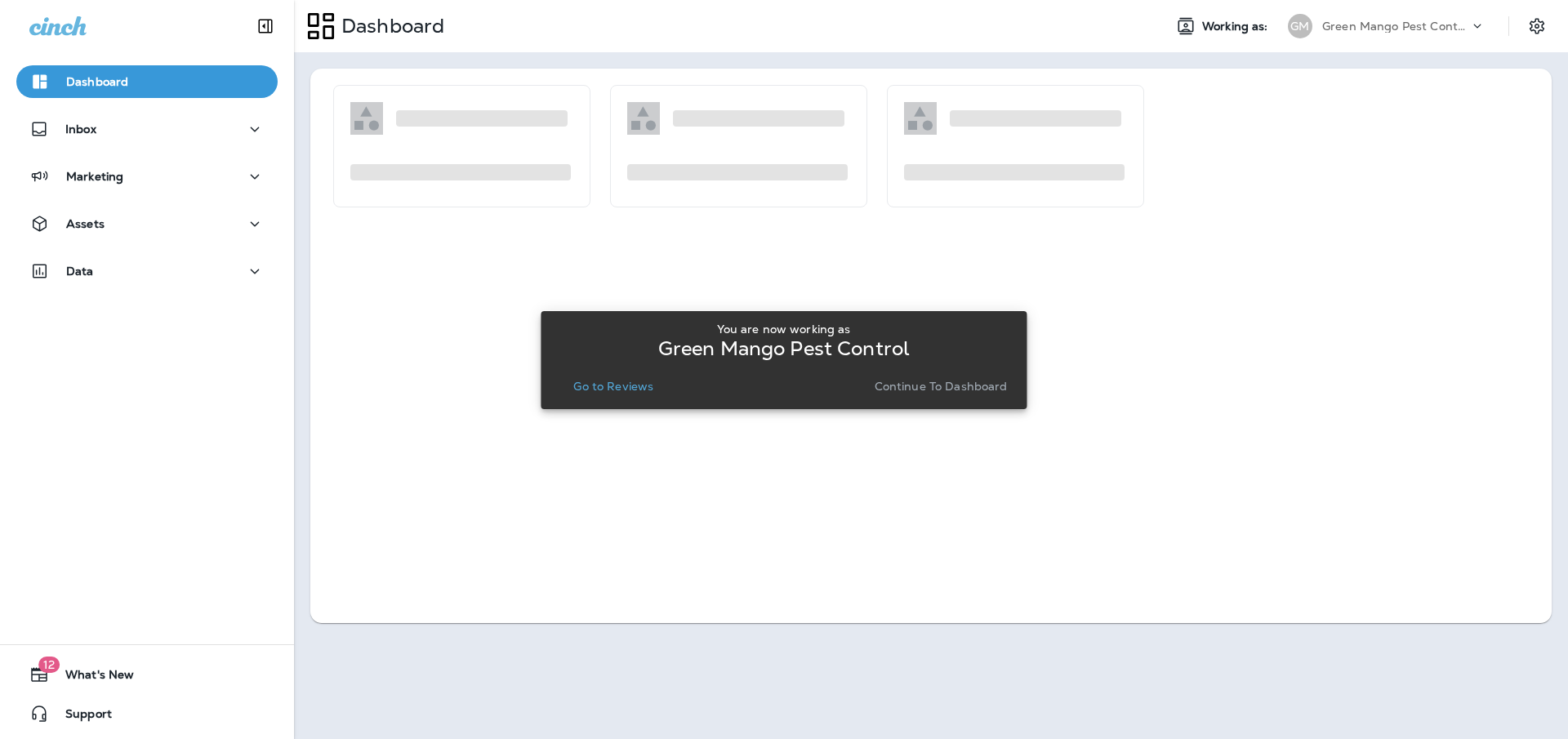 click on "Go to Reviews" at bounding box center [613, 386] 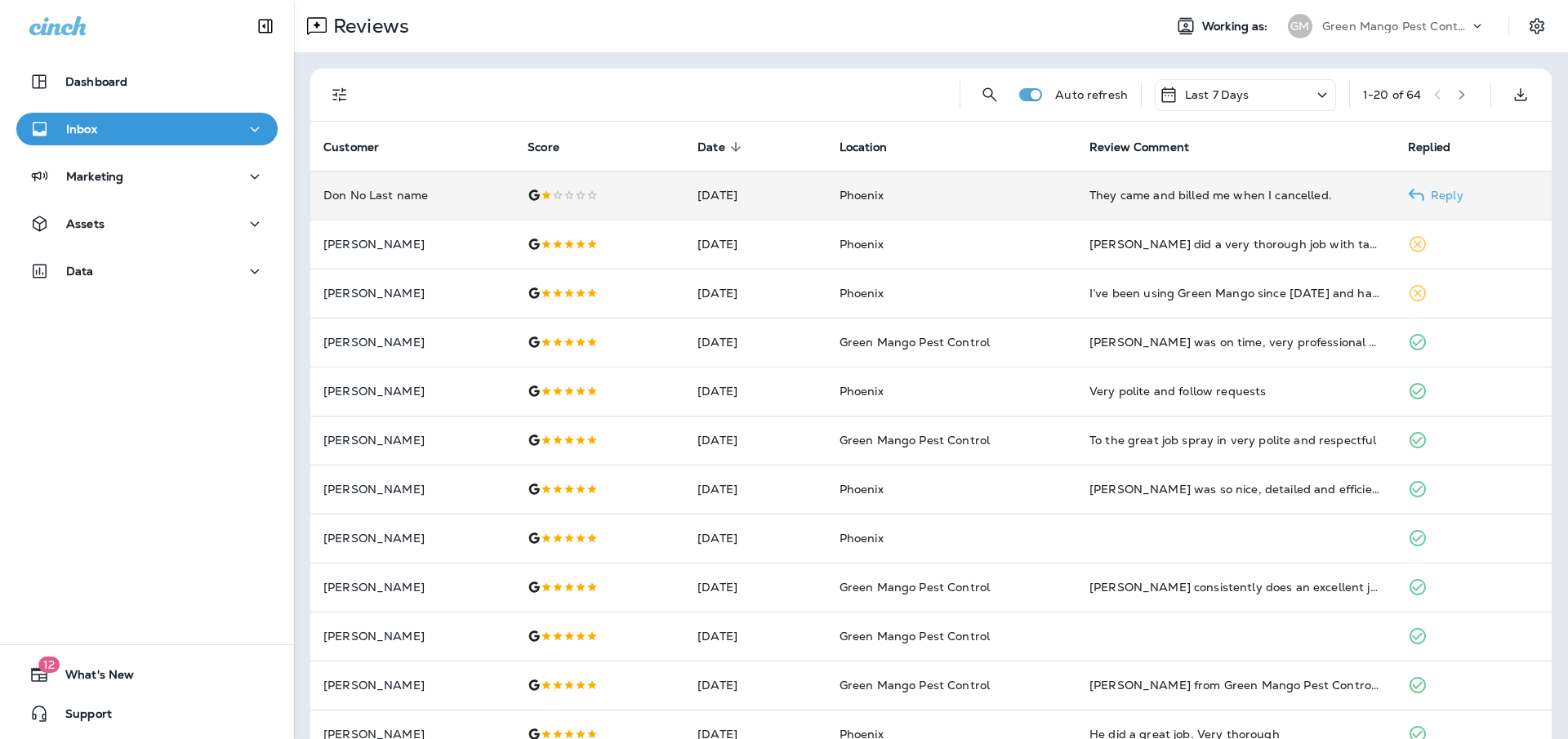 click at bounding box center [599, 195] 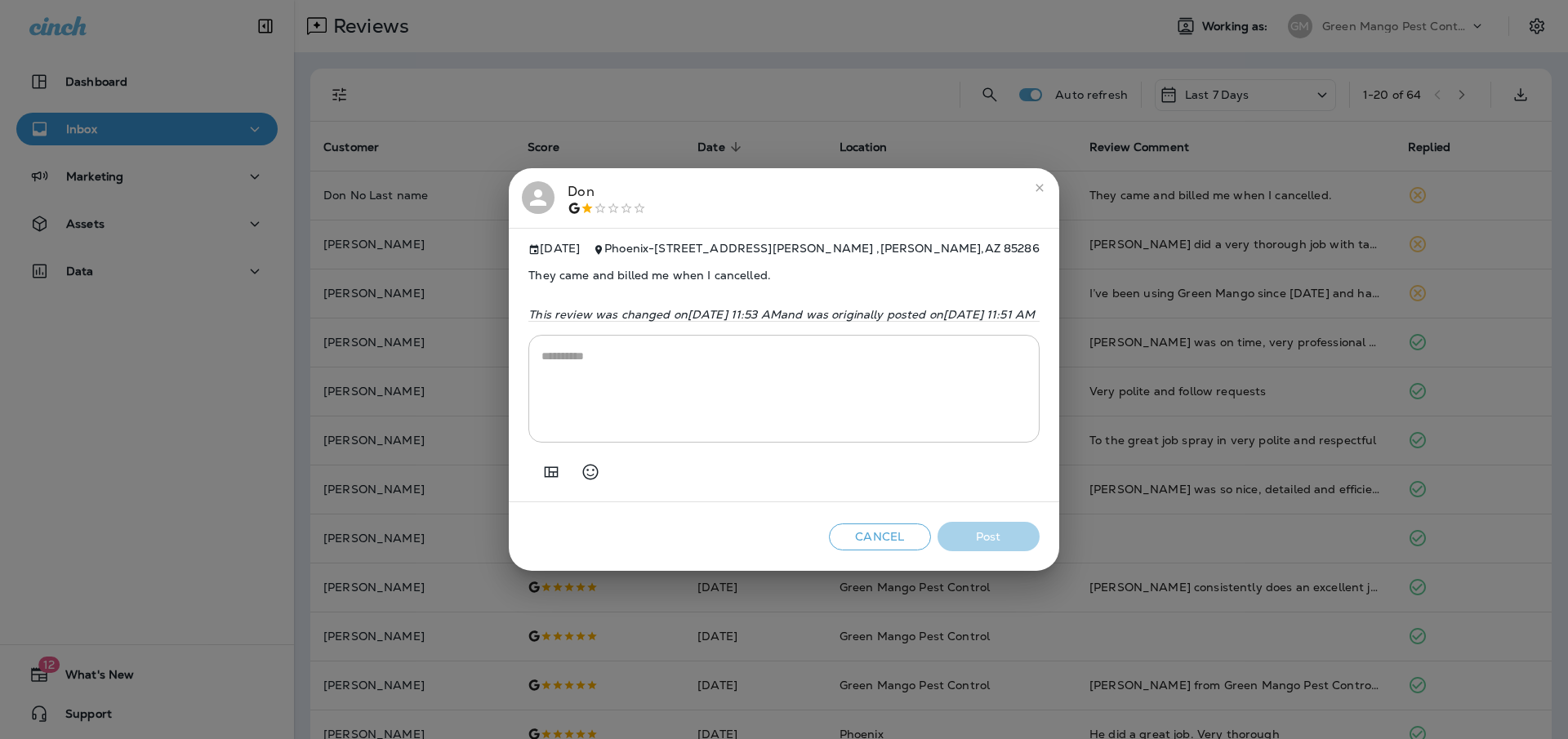 click 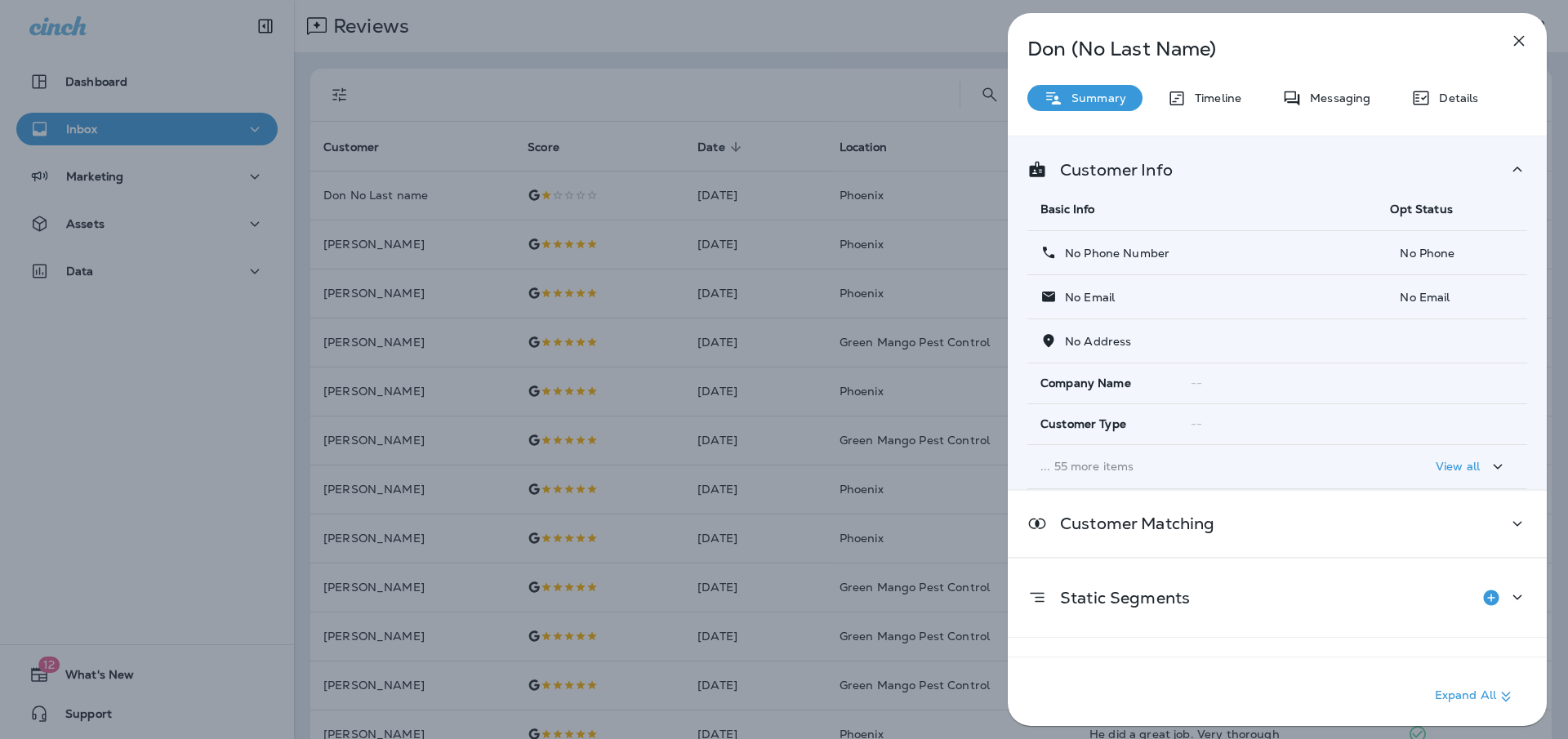 click on "Don   (No Last Name) Summary   Timeline   Messaging   Details   Customer Info Basic Info   Opt Status    No Phone Number  No Phone No Email  No Email No Address  Company Name --   Customer Type --   ... 55 more items View all Customer Matching Static Segments Expand All" at bounding box center [784, 369] 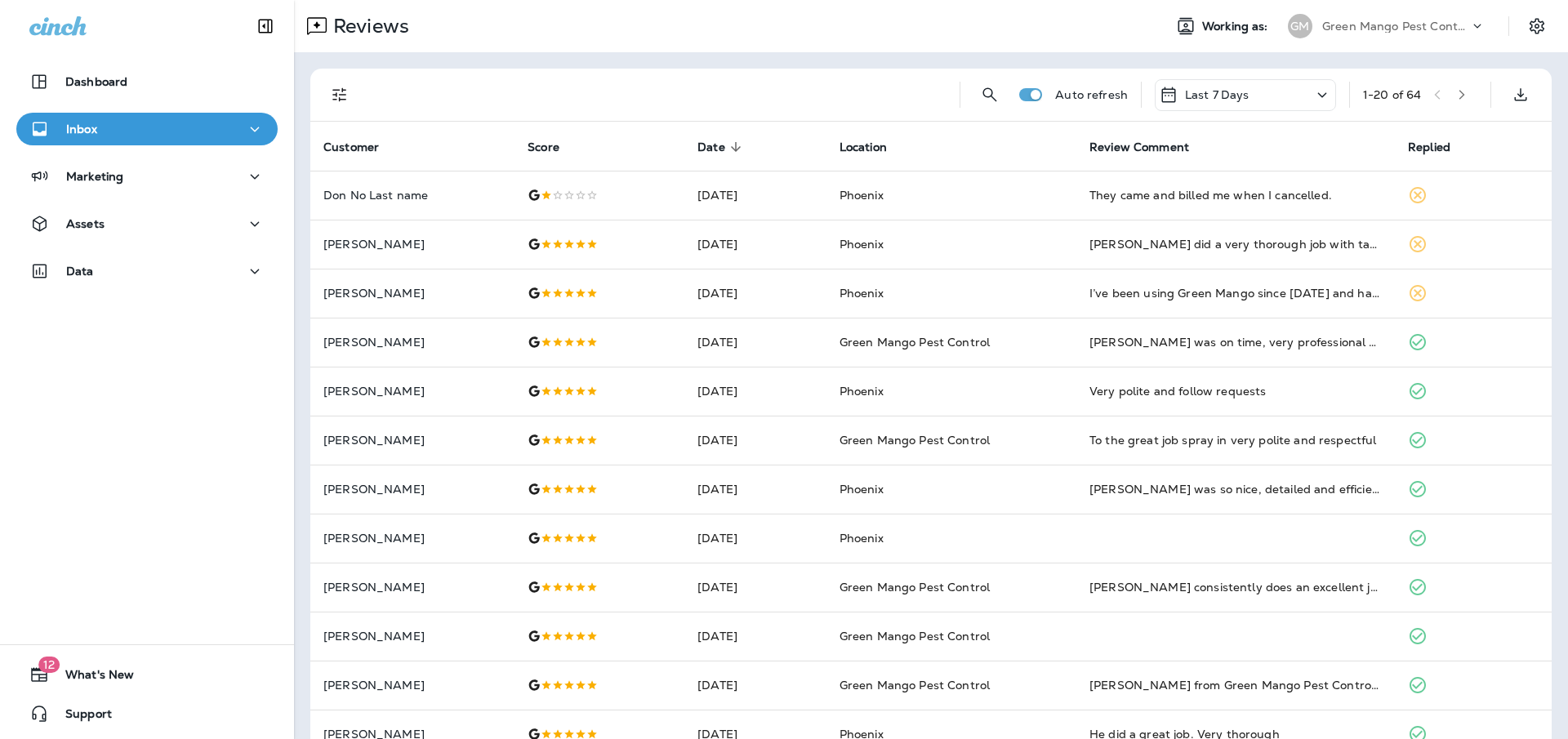 click 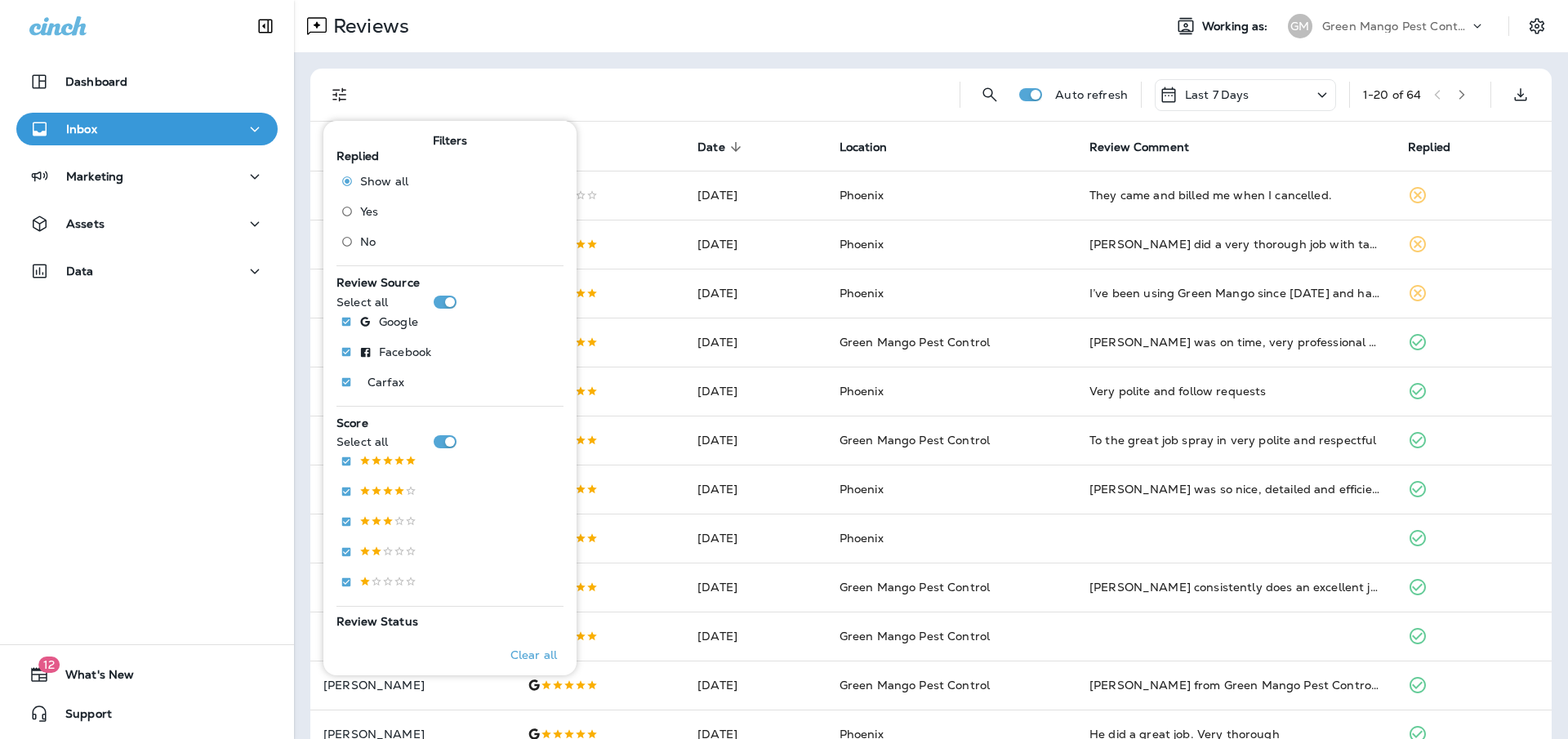 click on "No" at bounding box center (368, 242) 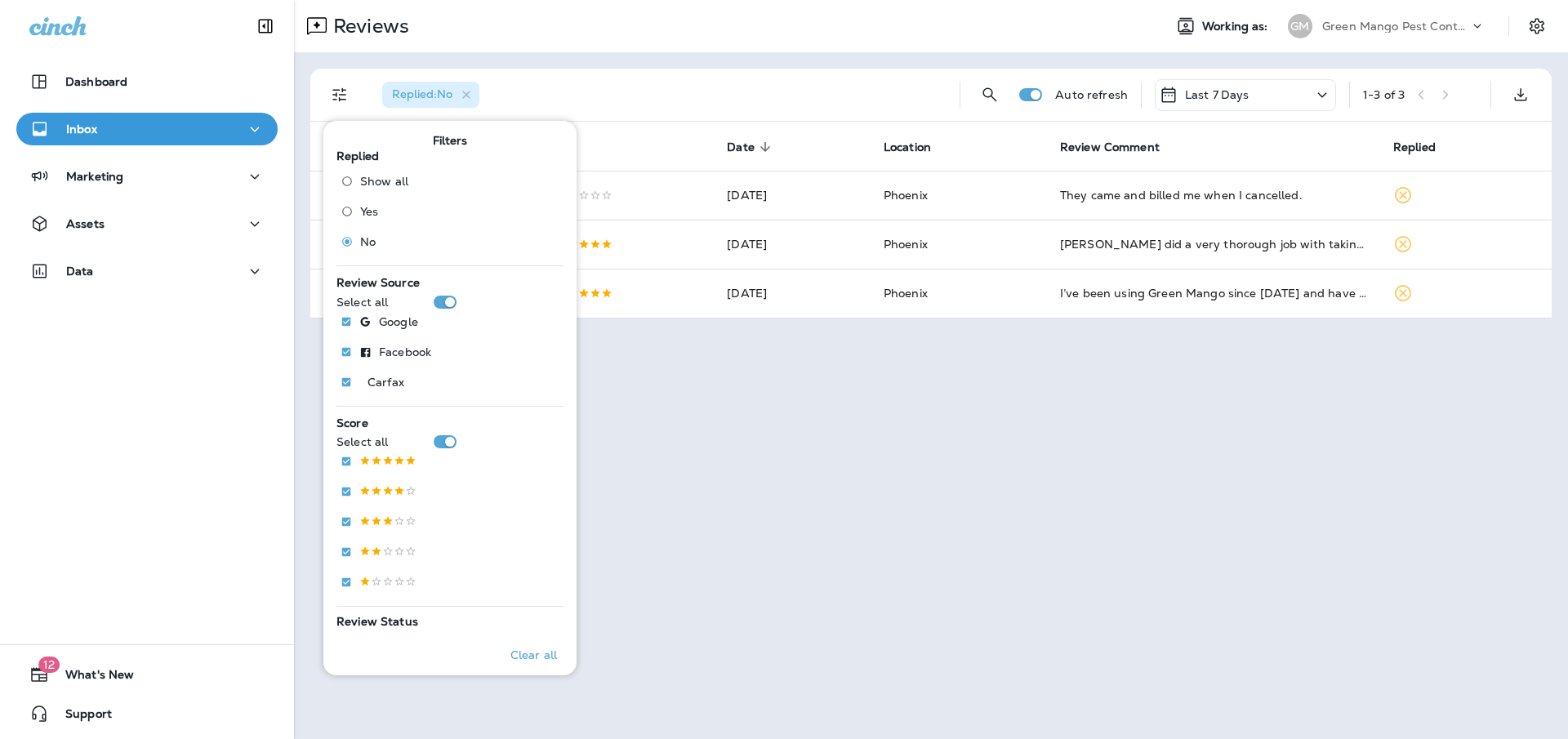 click on "Reviews Working as: [PERSON_NAME] Mango Pest Control" at bounding box center [931, 26] 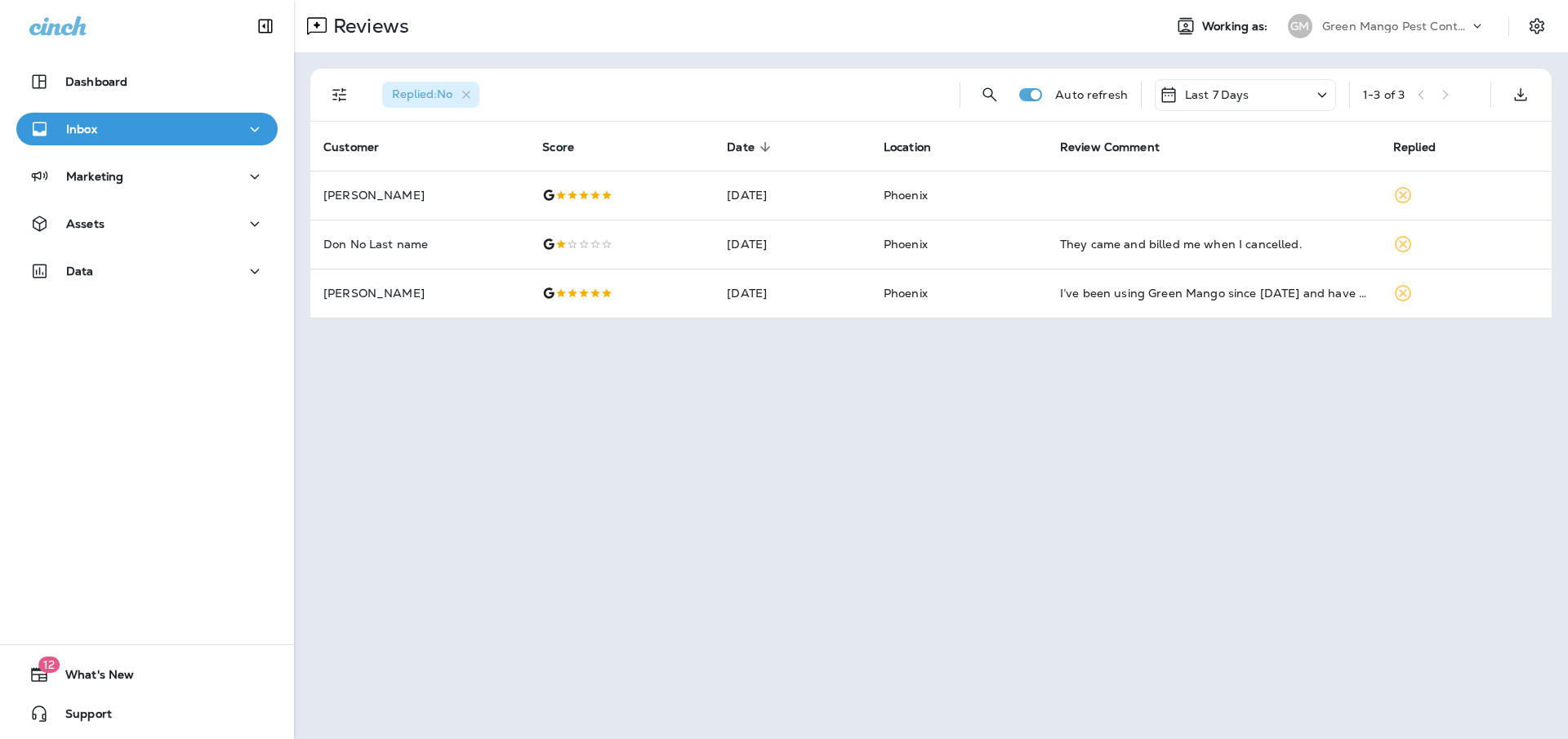 click on "Green Mango Pest Control" at bounding box center (1396, 26) 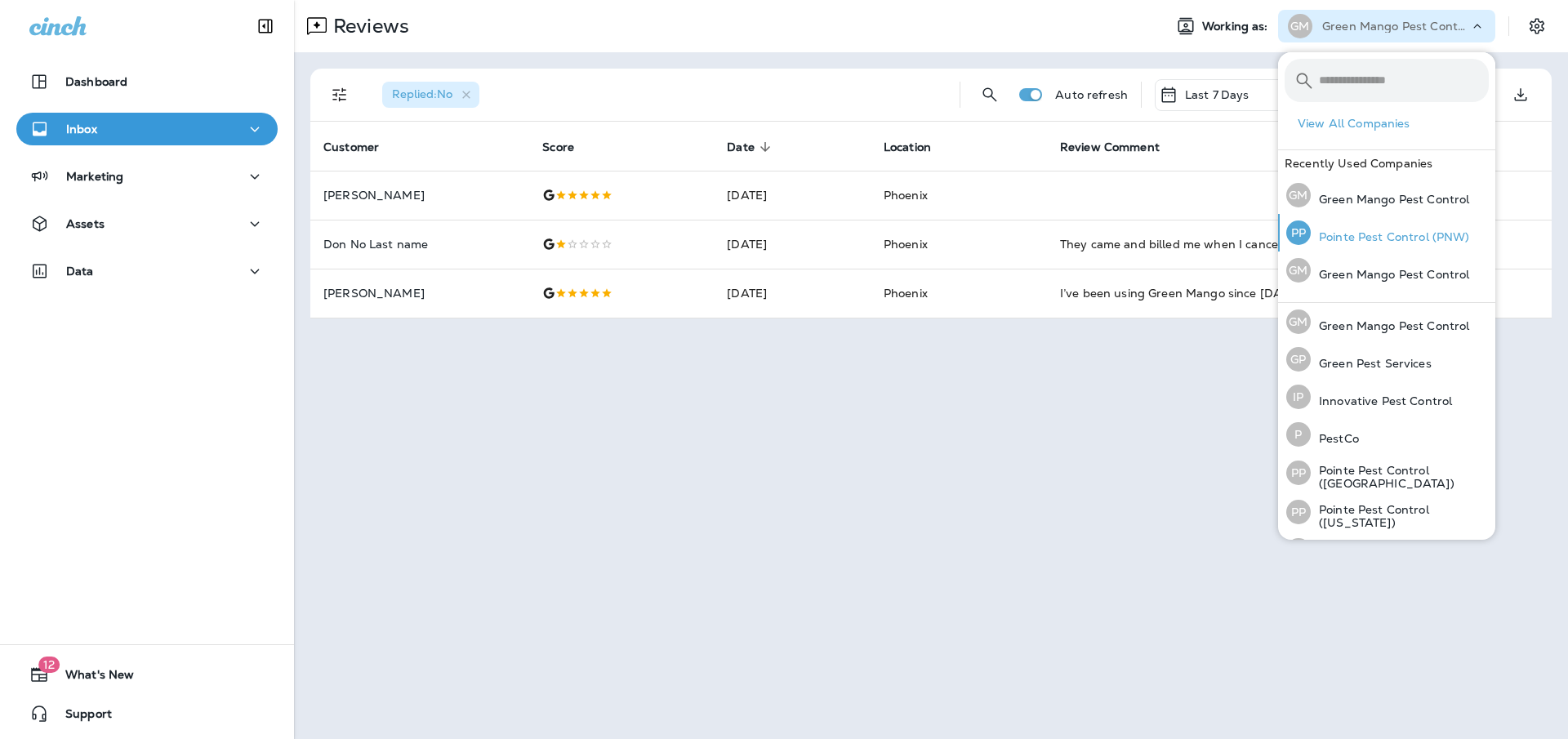 click on "Pointe Pest Control (PNW)" at bounding box center [1390, 237] 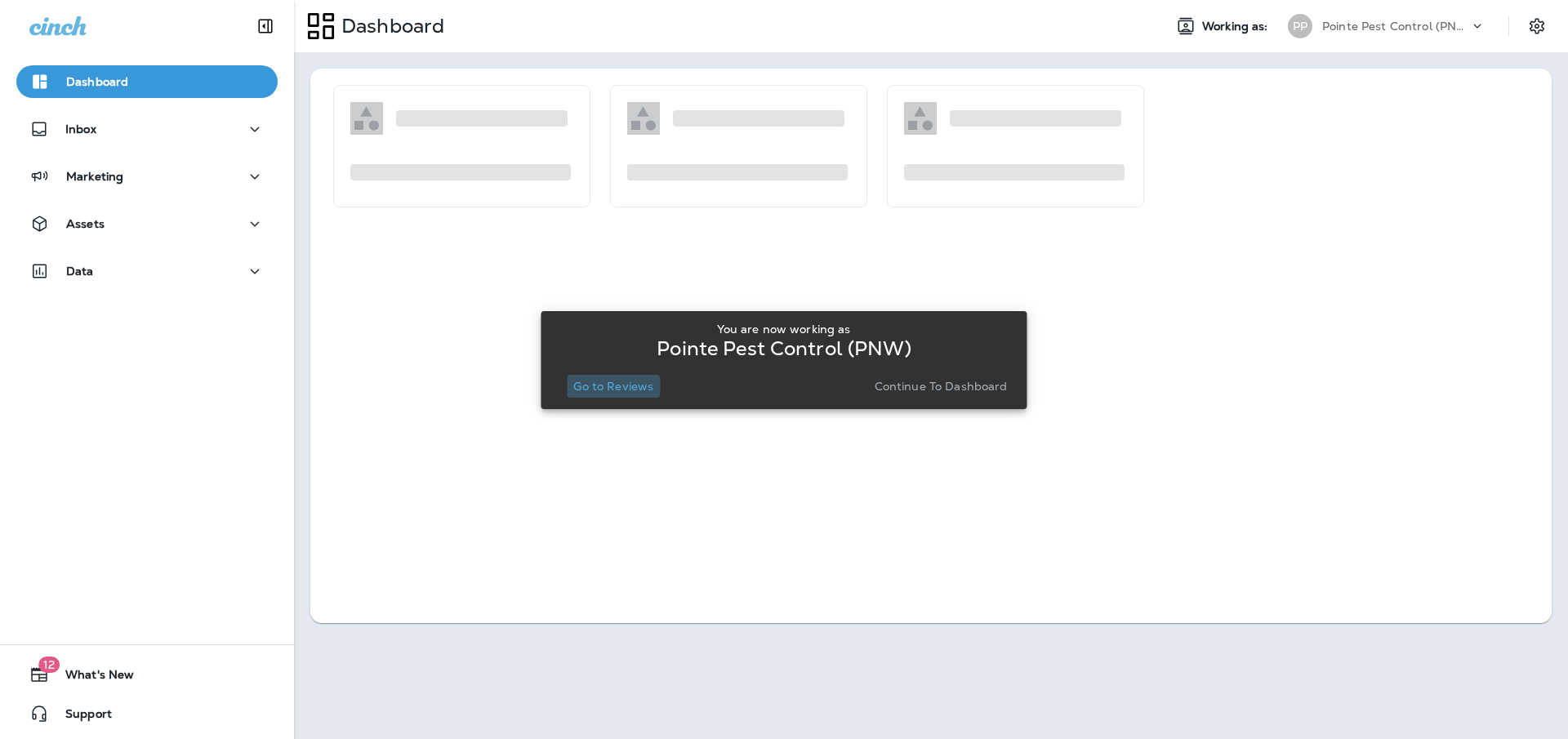 click on "Go to Reviews" at bounding box center (613, 386) 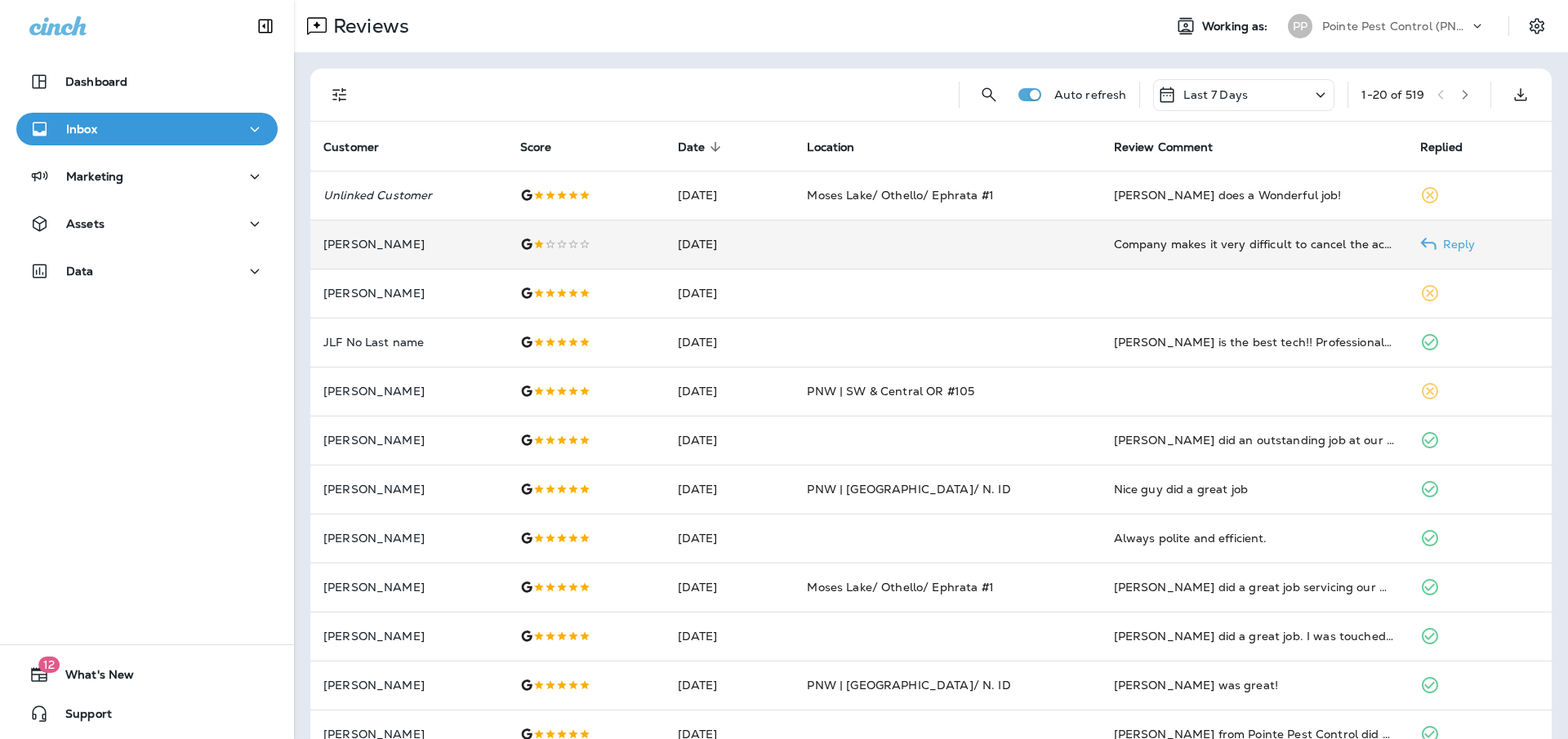 click at bounding box center (586, 244) 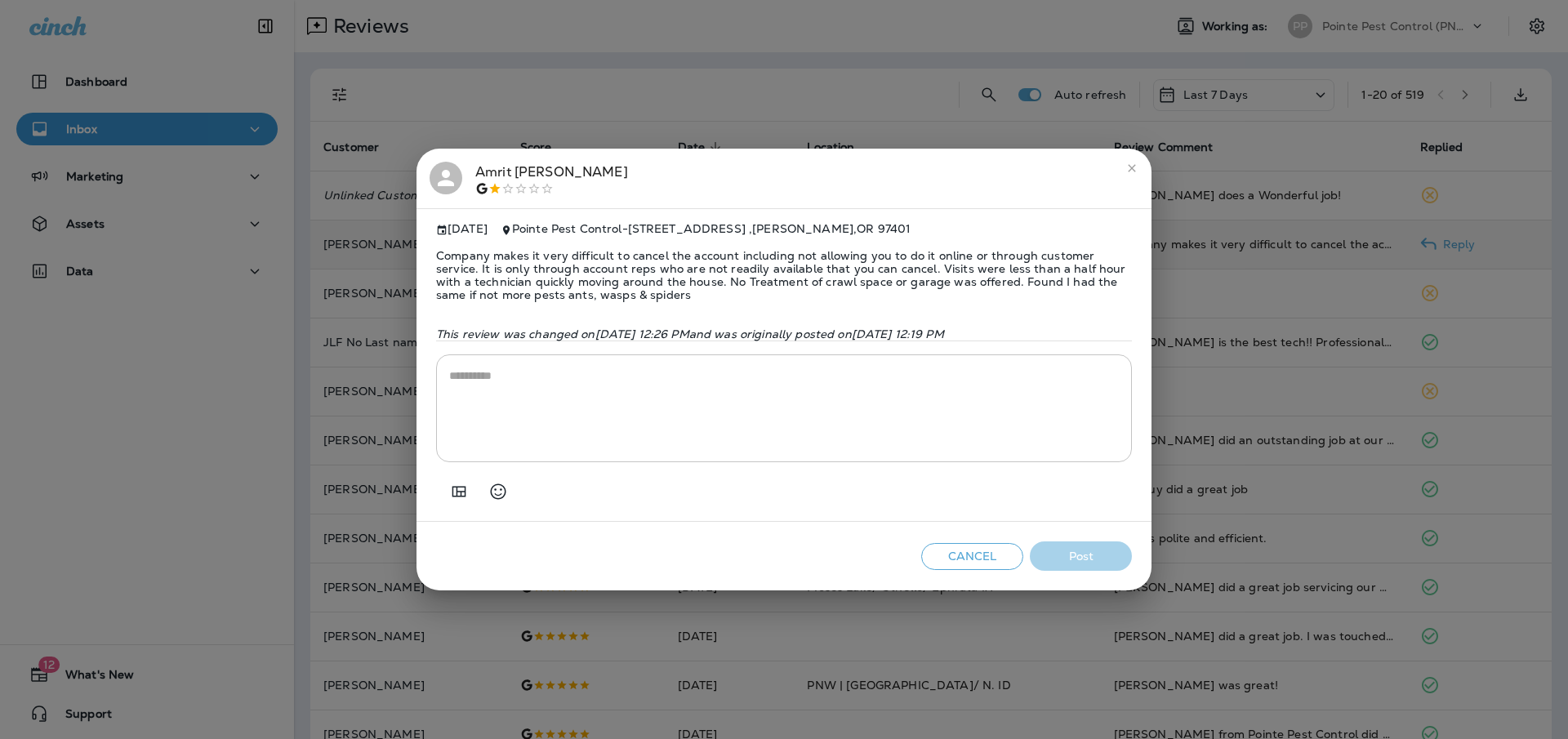 click 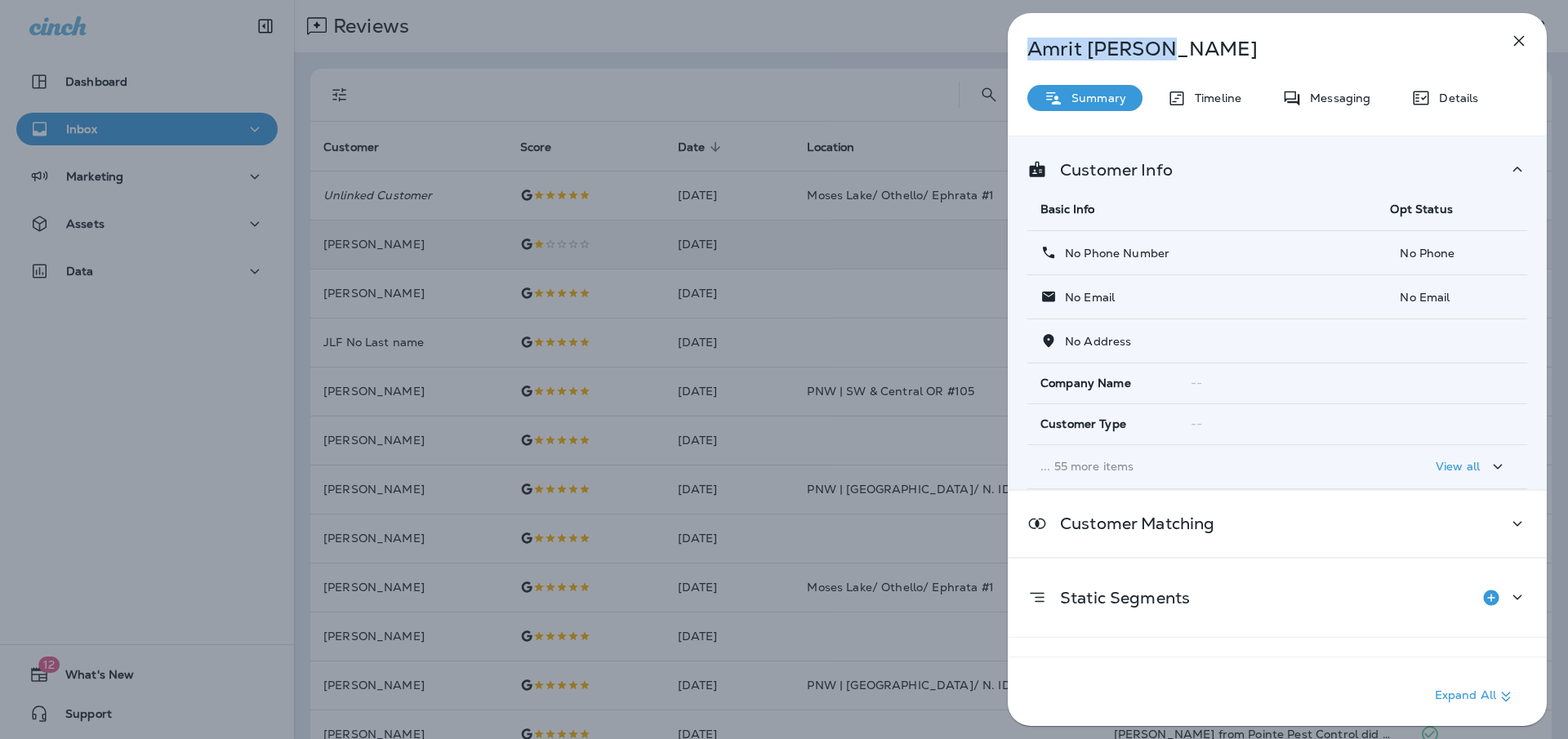 drag, startPoint x: 1117, startPoint y: 49, endPoint x: 1020, endPoint y: 47, distance: 97.02062 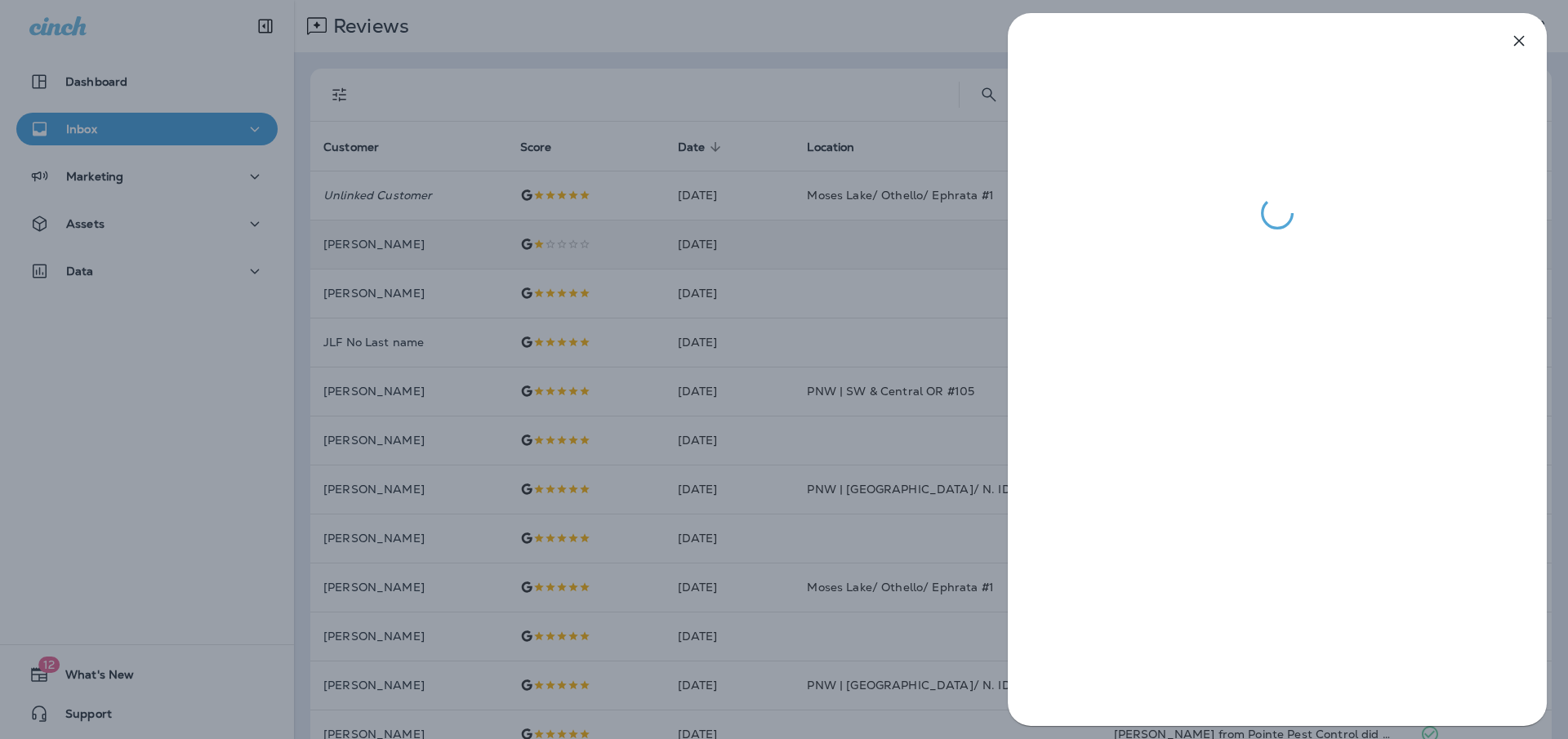 click at bounding box center [784, 369] 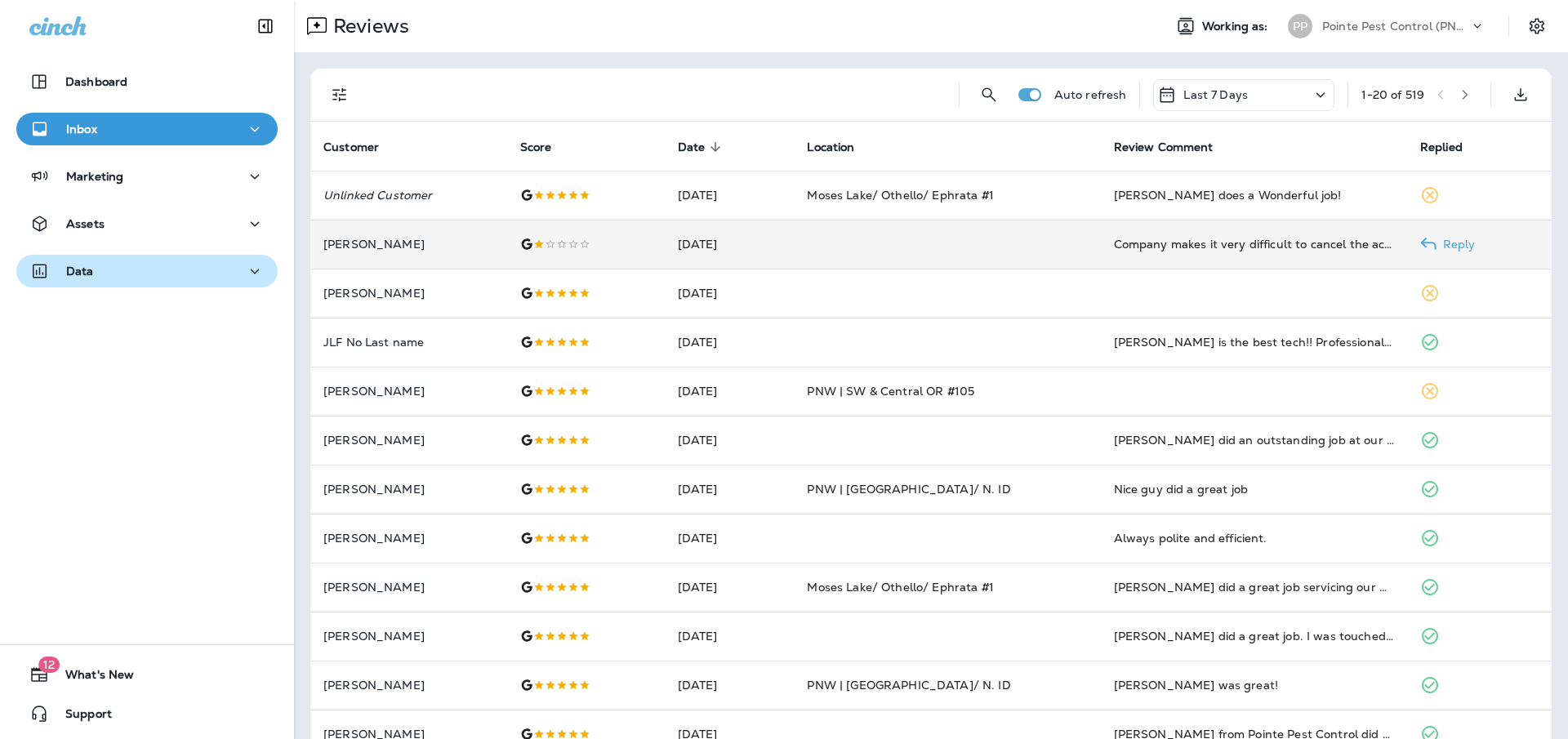 click on "Data" at bounding box center (147, 271) 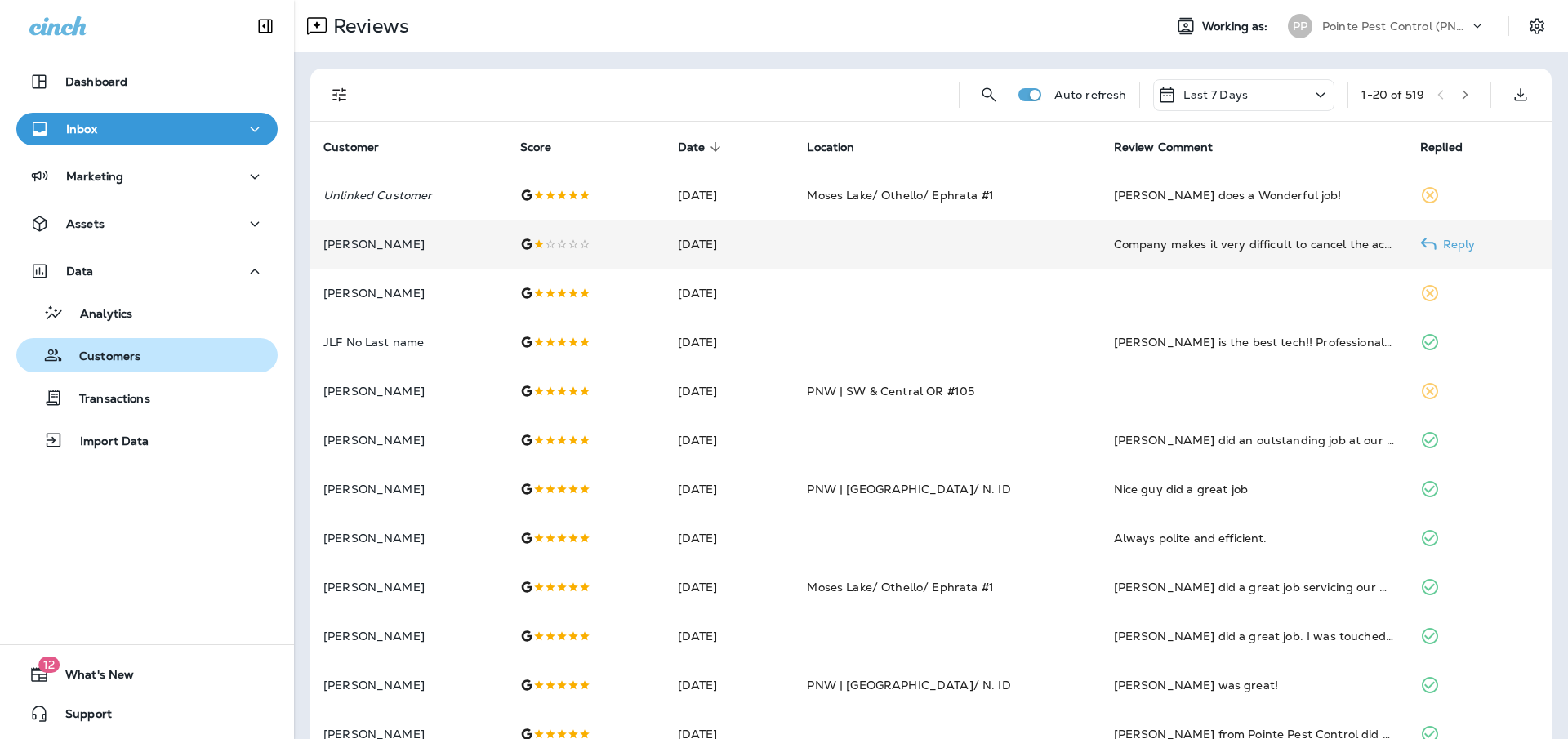 click on "Customers" at bounding box center (147, 355) 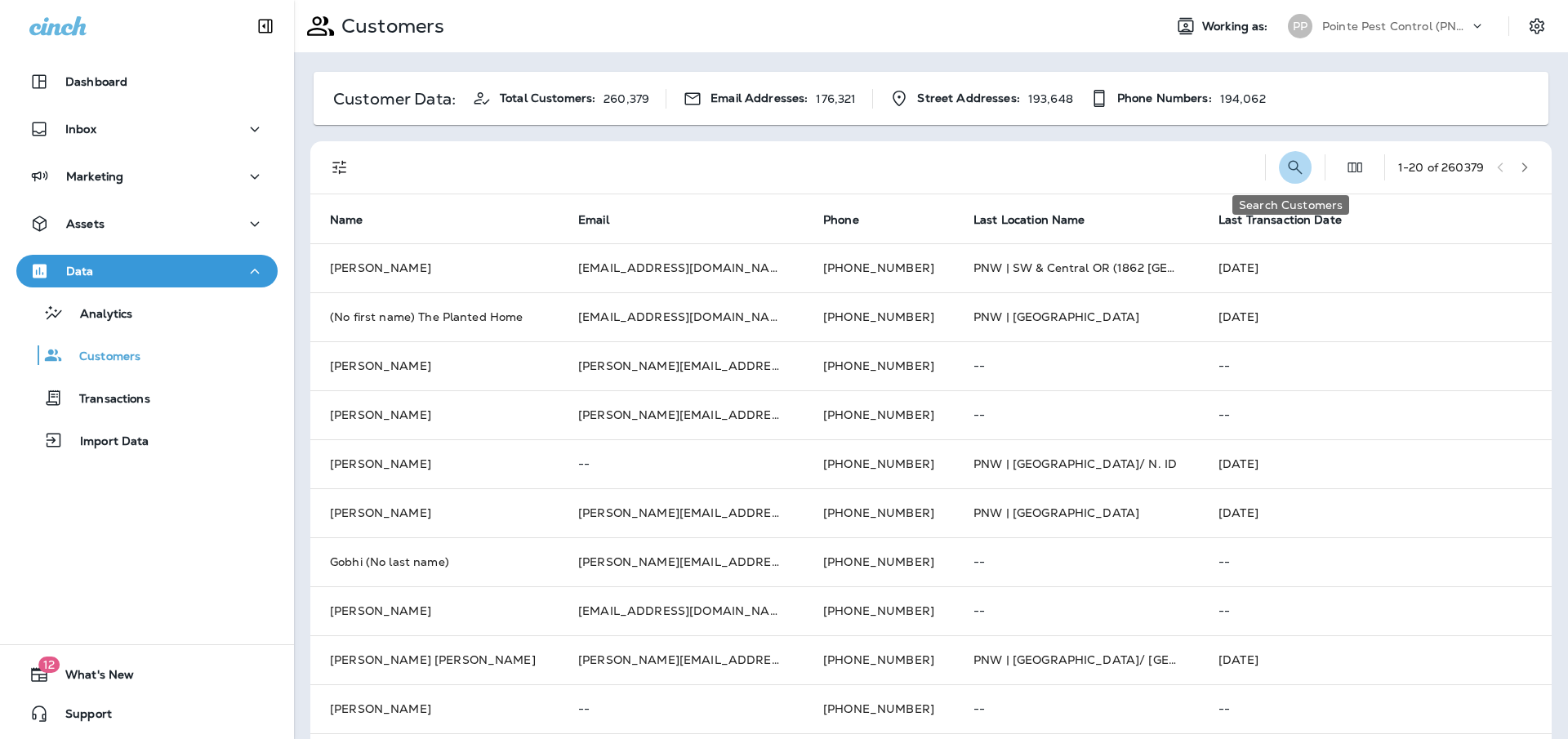 click 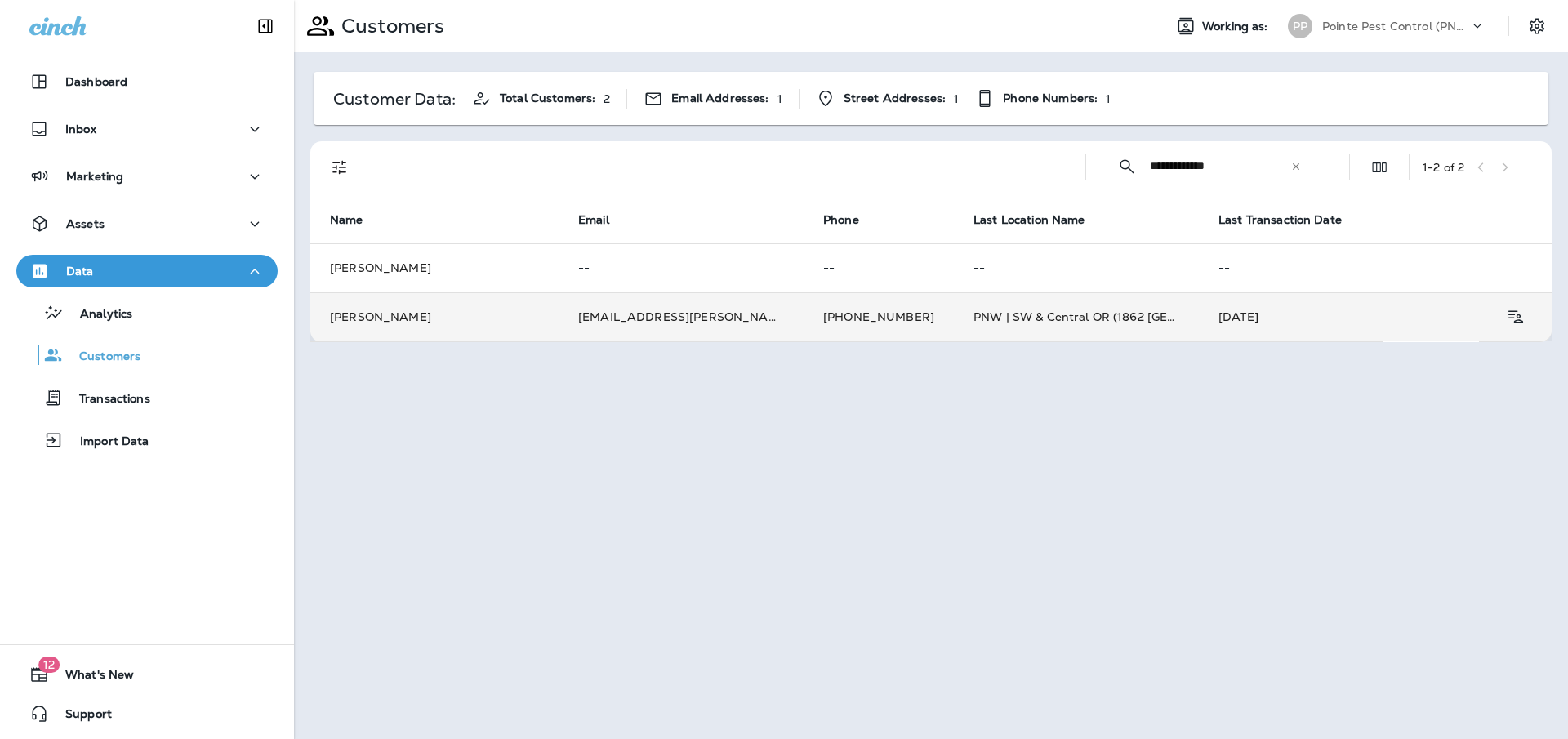 type on "**********" 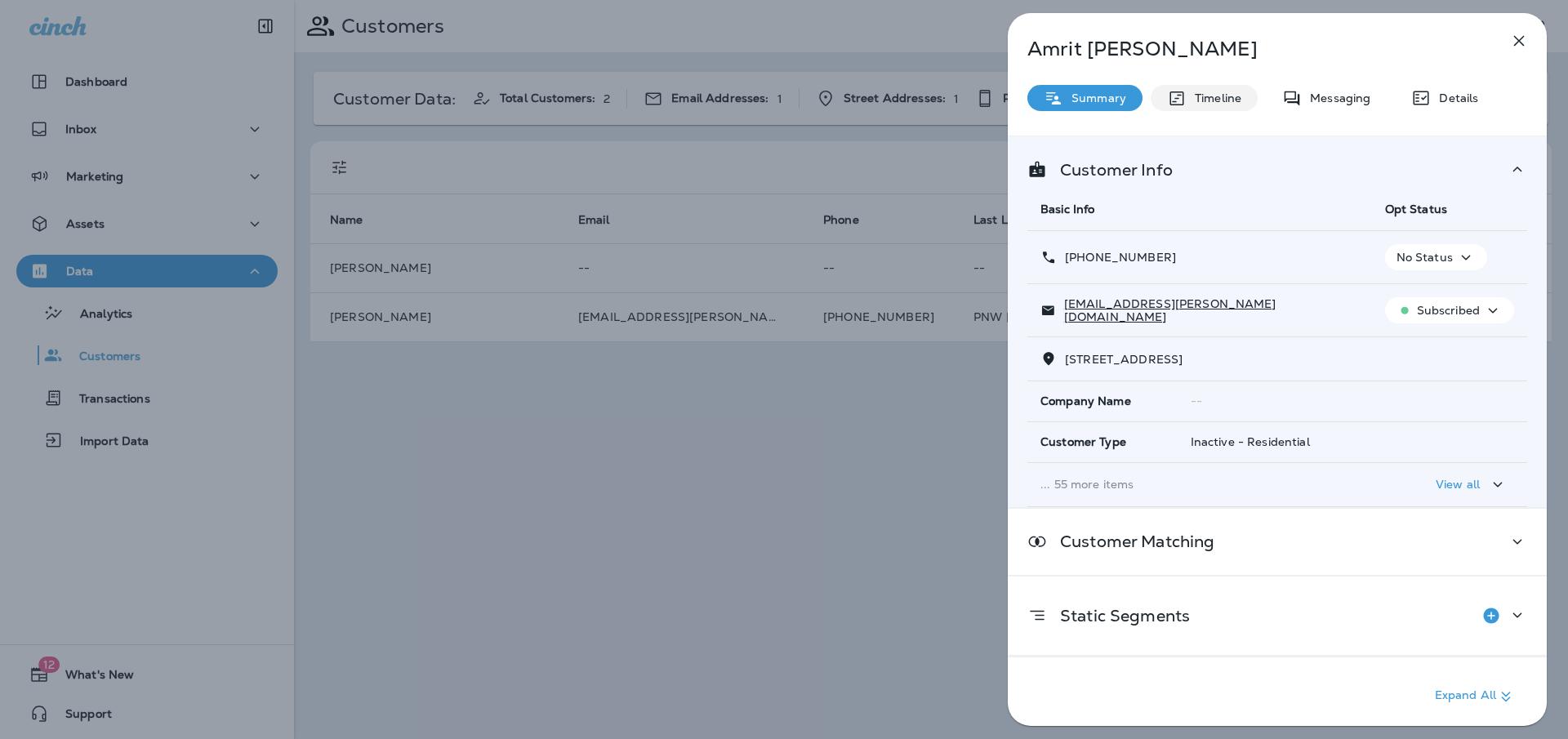 click on "Timeline" at bounding box center (1204, 98) 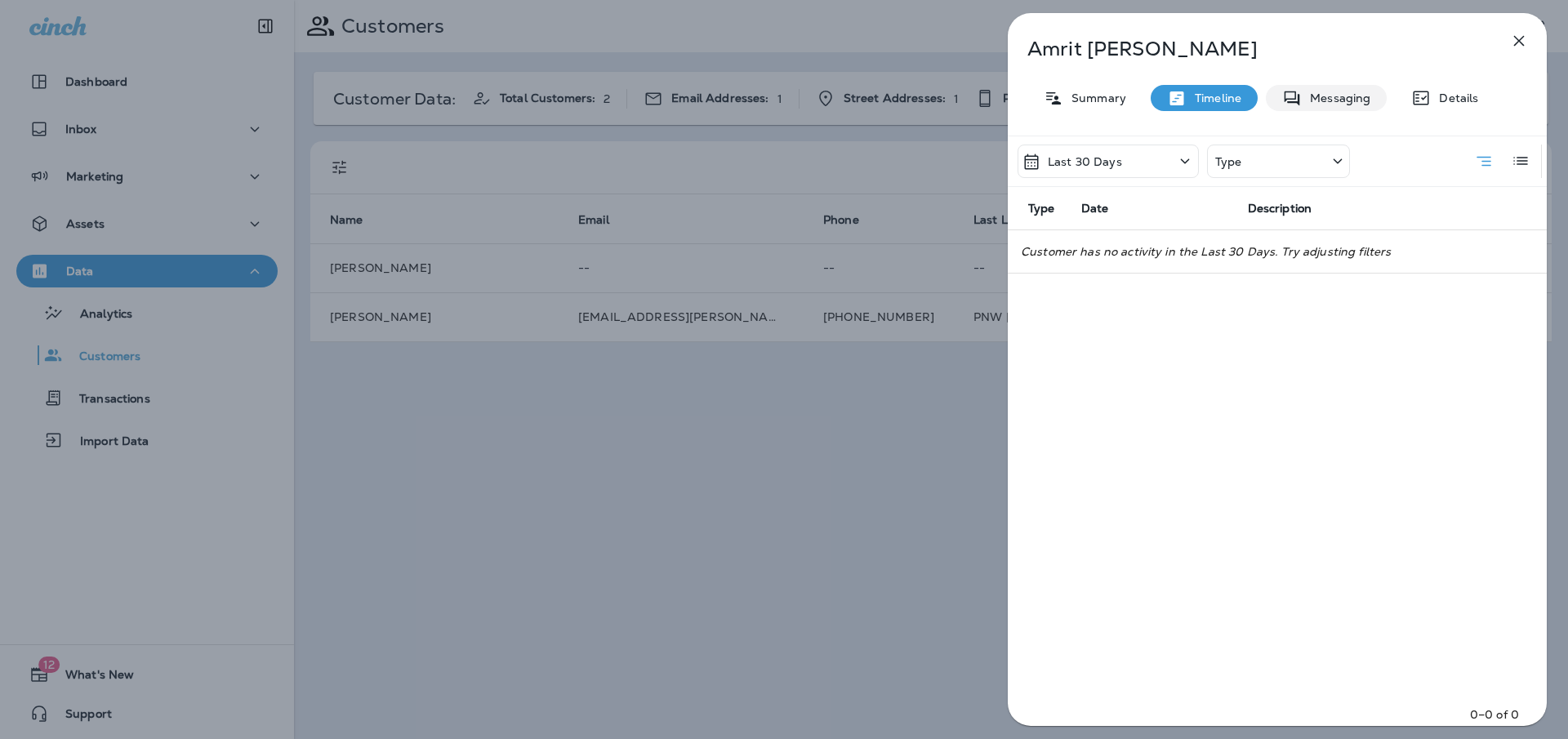 click on "Messaging" at bounding box center (1336, 98) 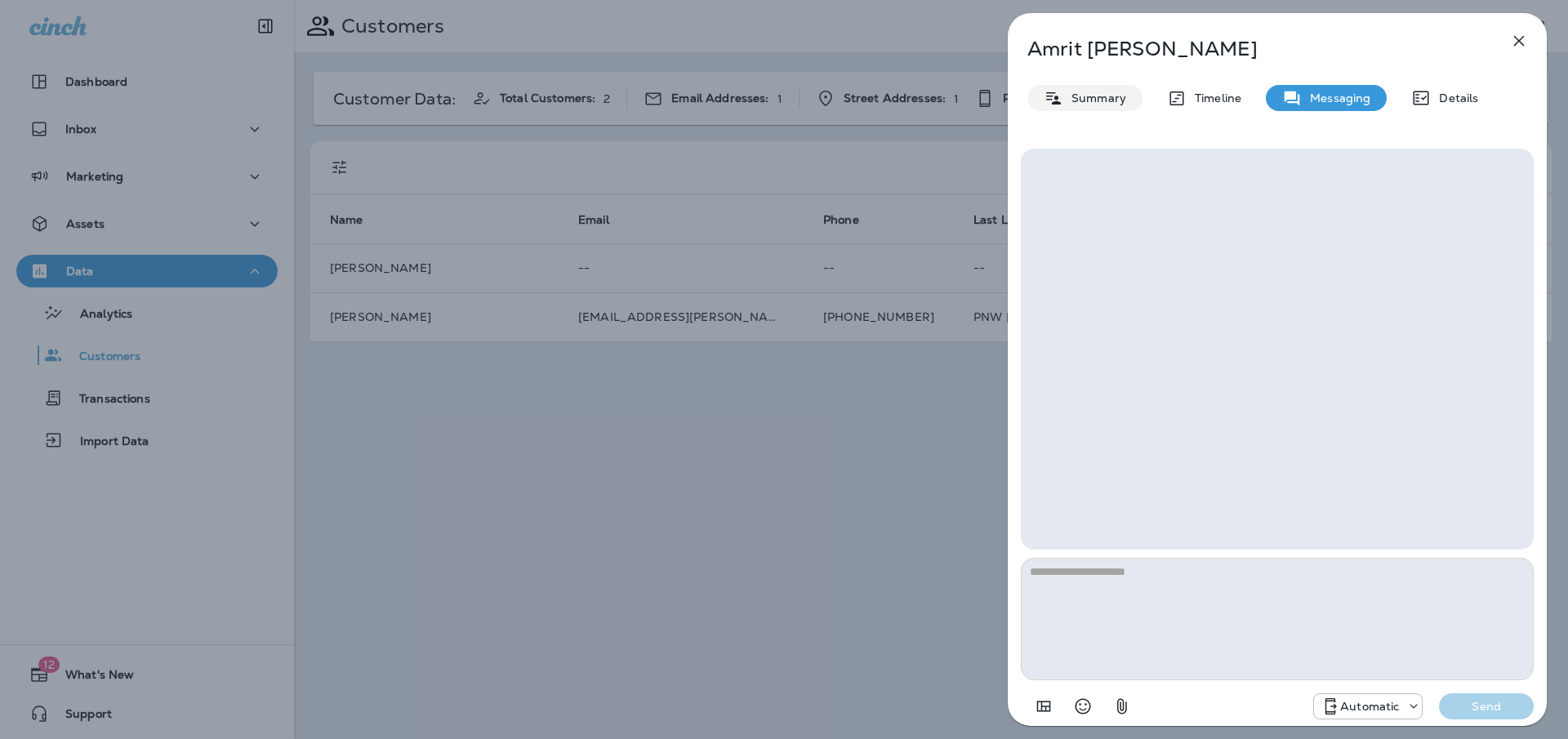 click on "Summary" at bounding box center [1085, 98] 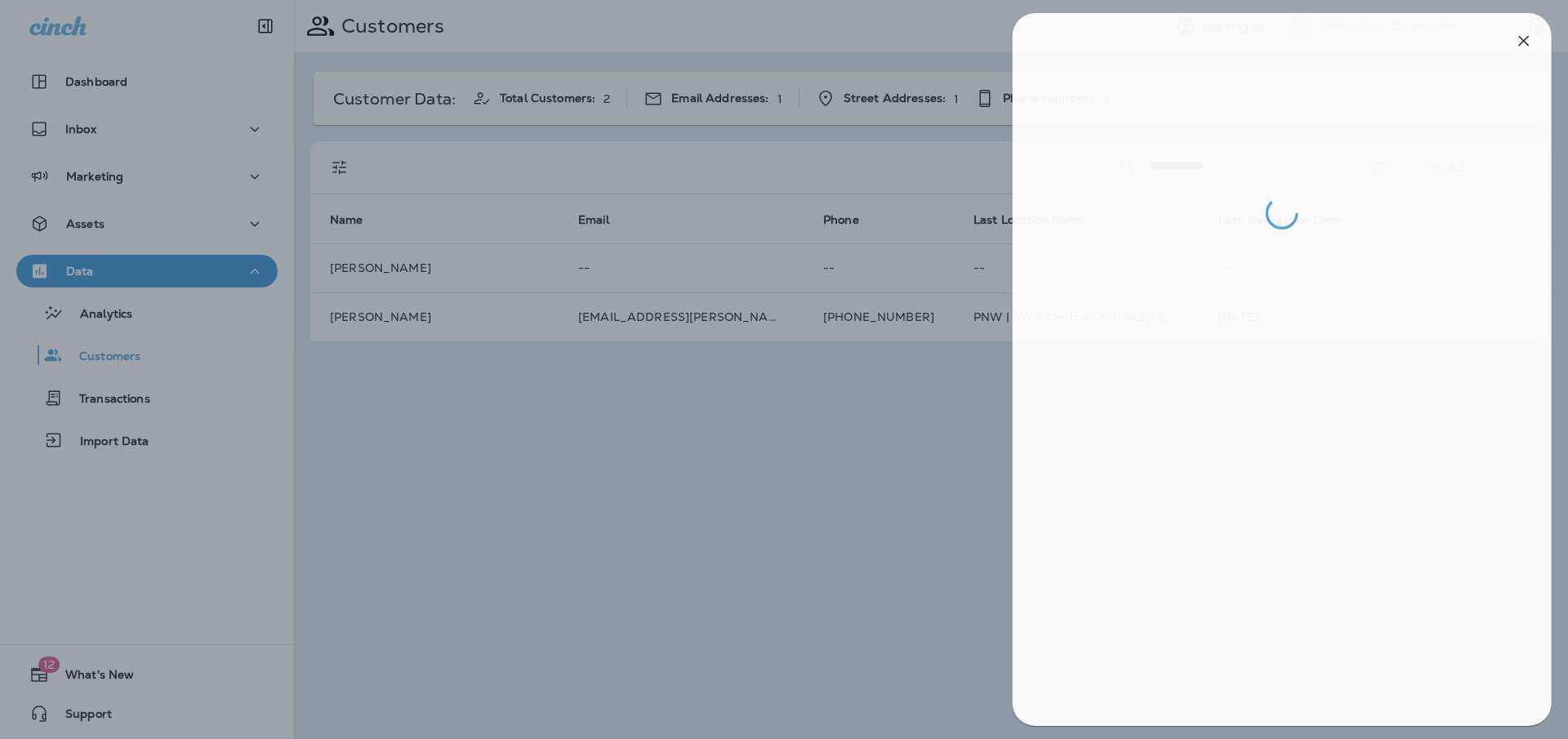drag, startPoint x: 764, startPoint y: 397, endPoint x: 743, endPoint y: 390, distance: 22.135944 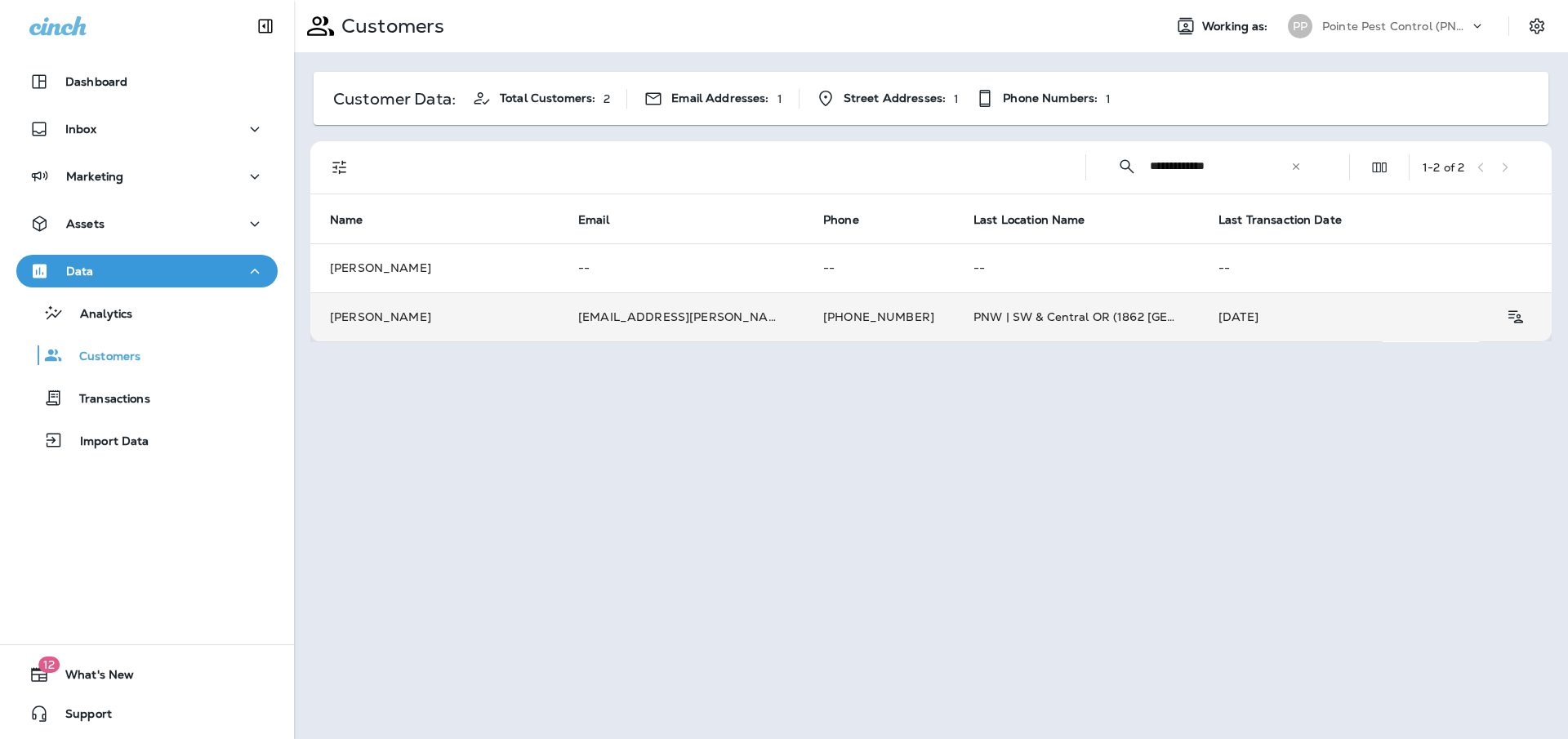 click on "PNW | SW & Central OR (1862 [GEOGRAPHIC_DATA] SE)" at bounding box center [1076, 317] 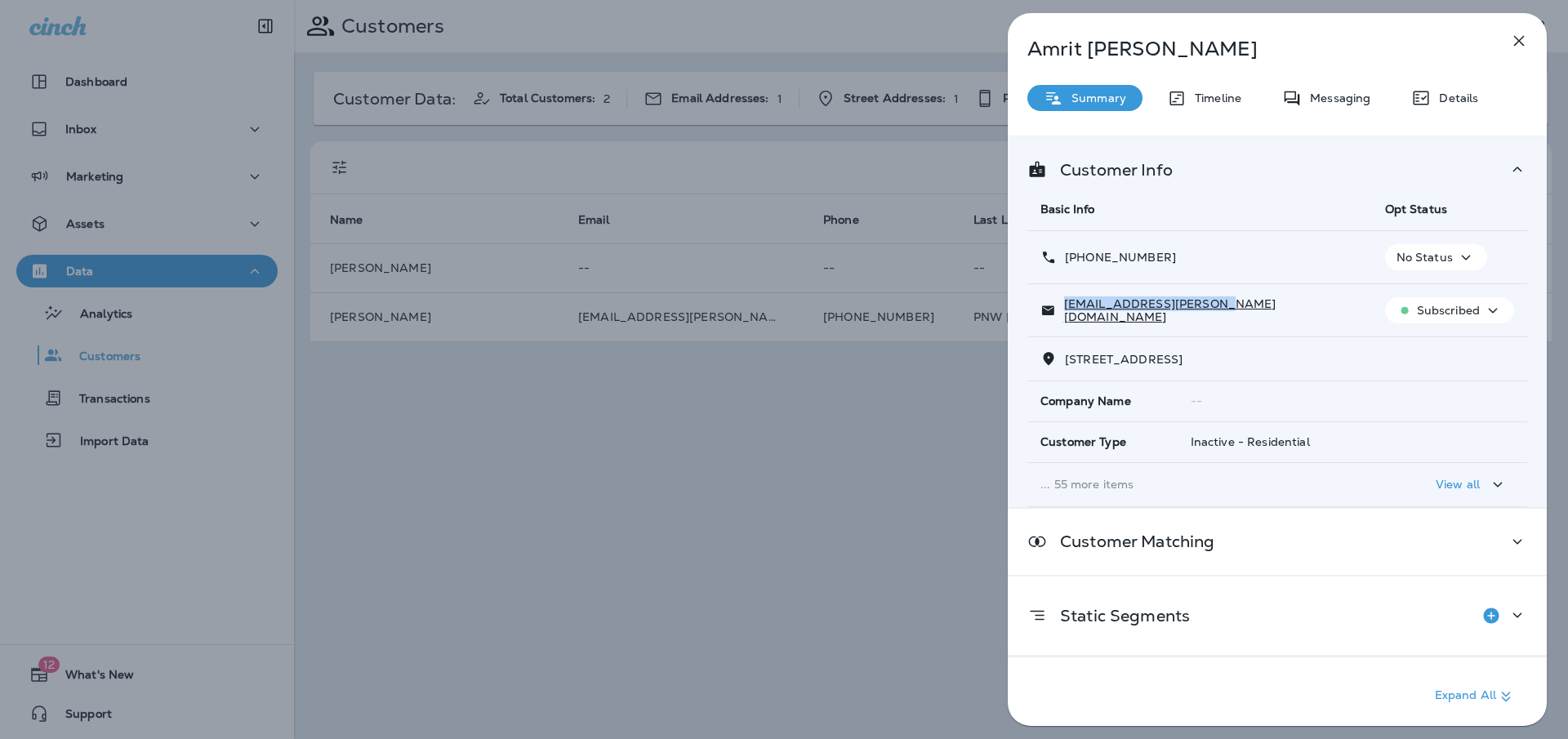 drag, startPoint x: 1226, startPoint y: 306, endPoint x: 1067, endPoint y: 316, distance: 159.31416 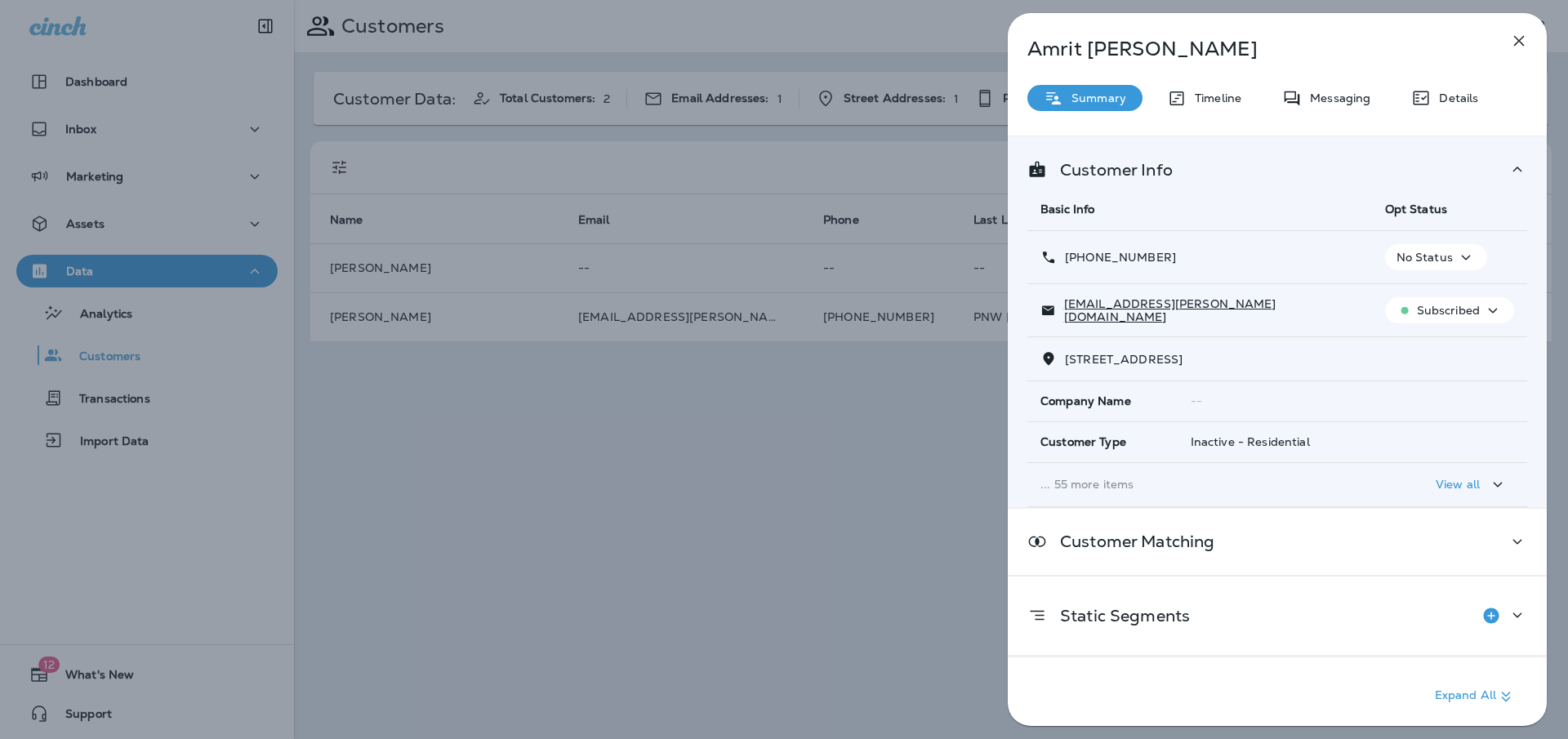 click on "[PERSON_NAME]" at bounding box center [1250, 49] 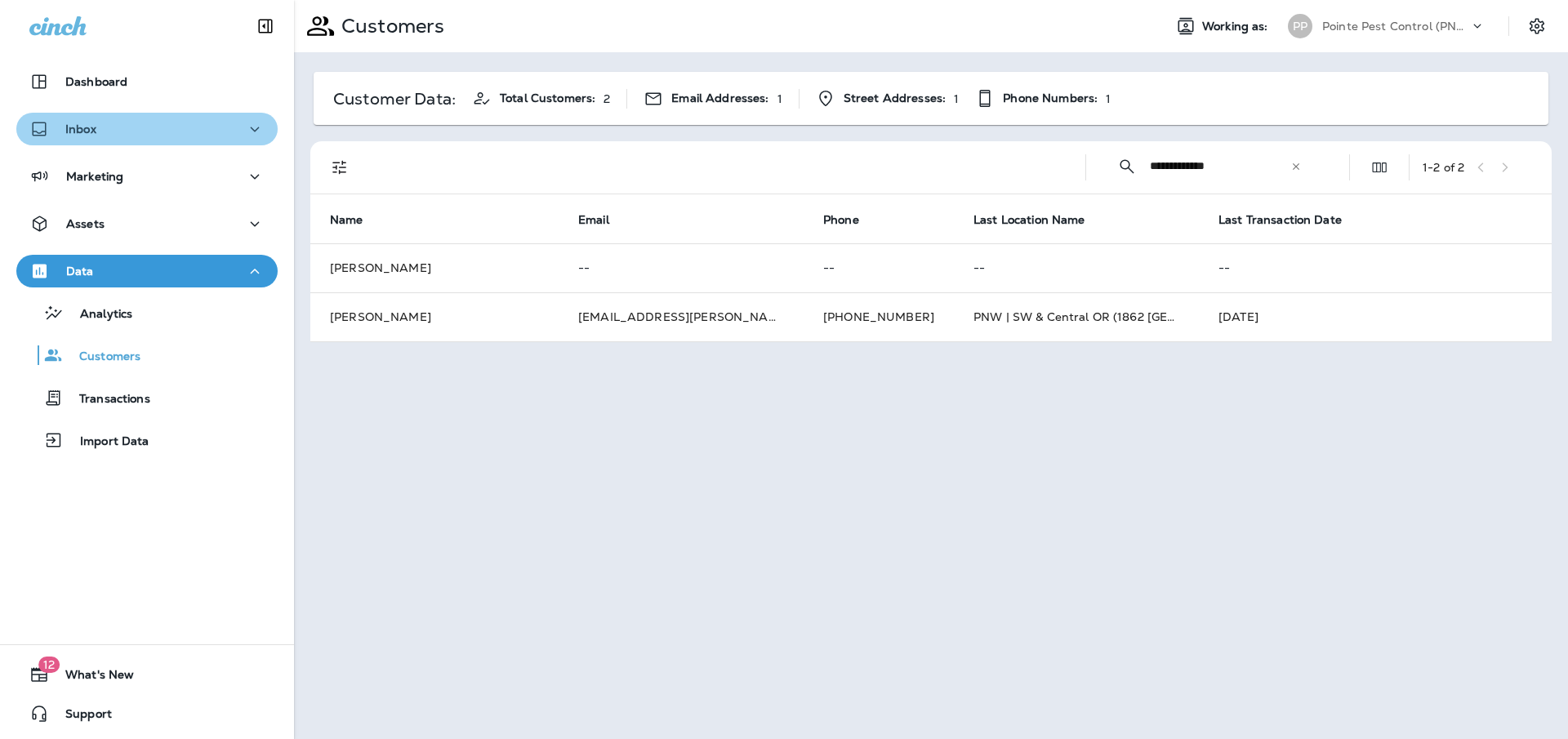 click on "Inbox" at bounding box center (147, 129) 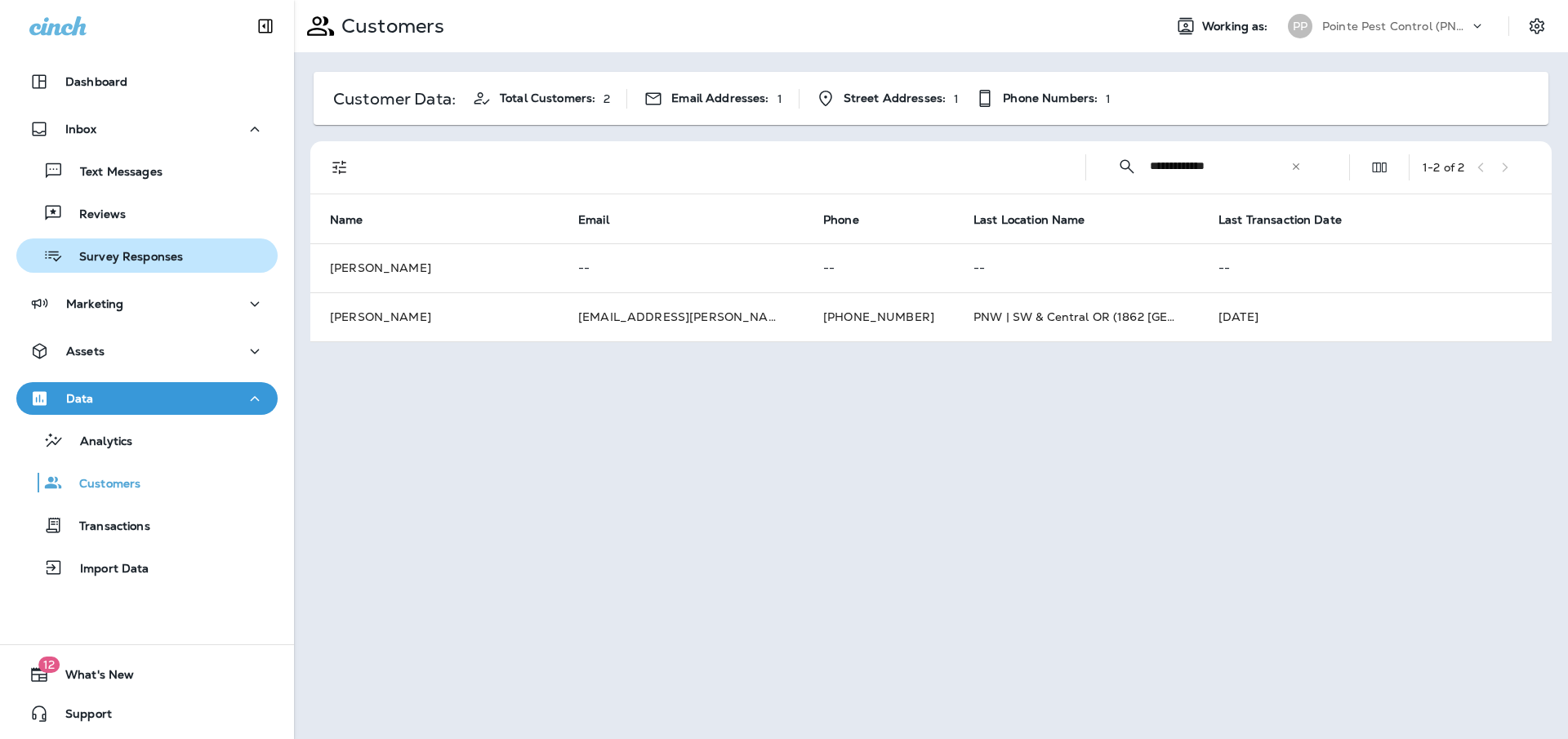 drag, startPoint x: 124, startPoint y: 216, endPoint x: 131, endPoint y: 241, distance: 25.96151 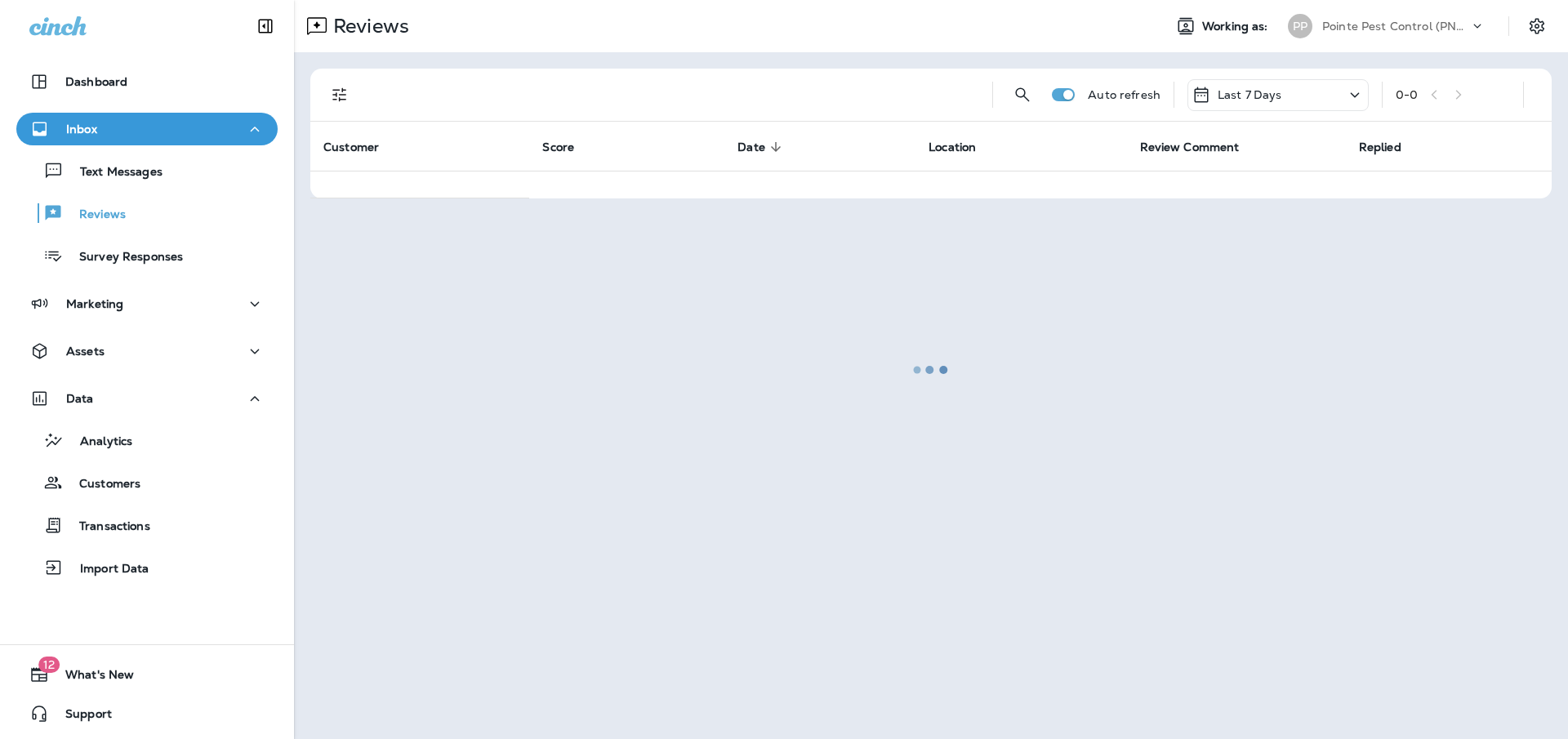 click on "Dashboard Inbox Text Messages Reviews Survey Responses Marketing Assets Data Analytics Customers Transactions Import Data" at bounding box center (147, 328) 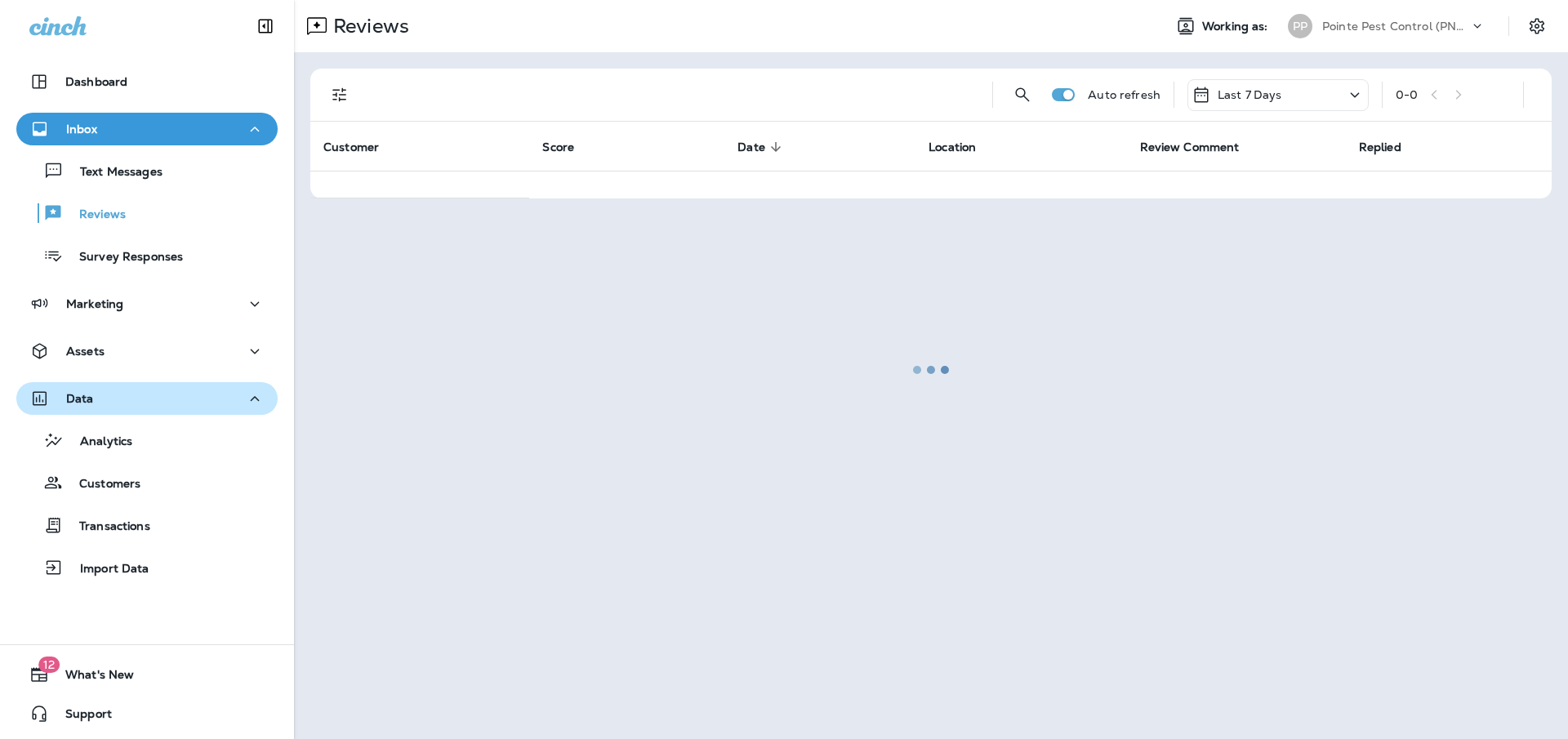 click on "Data" at bounding box center (147, 398) 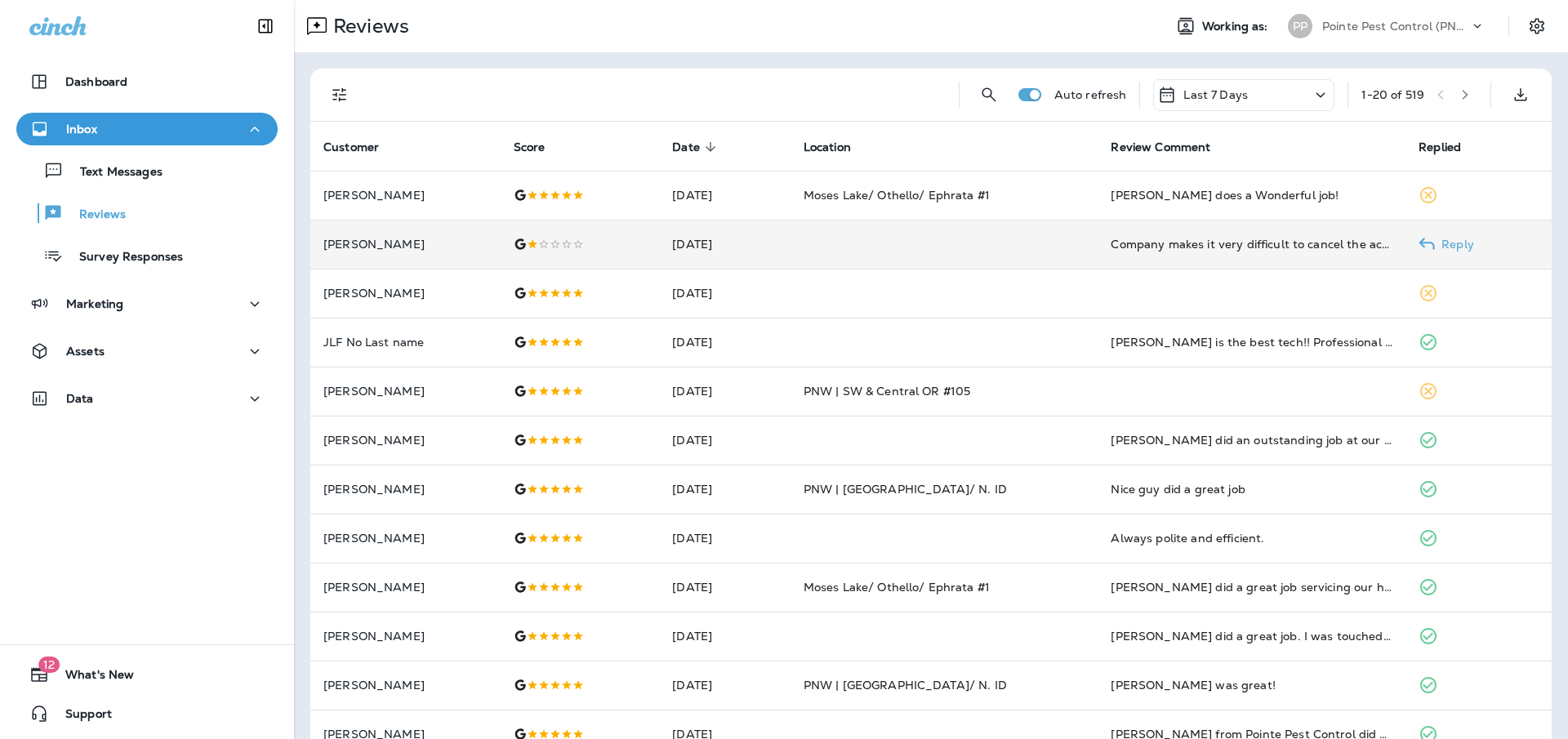 click on "[PERSON_NAME]" at bounding box center (405, 244) 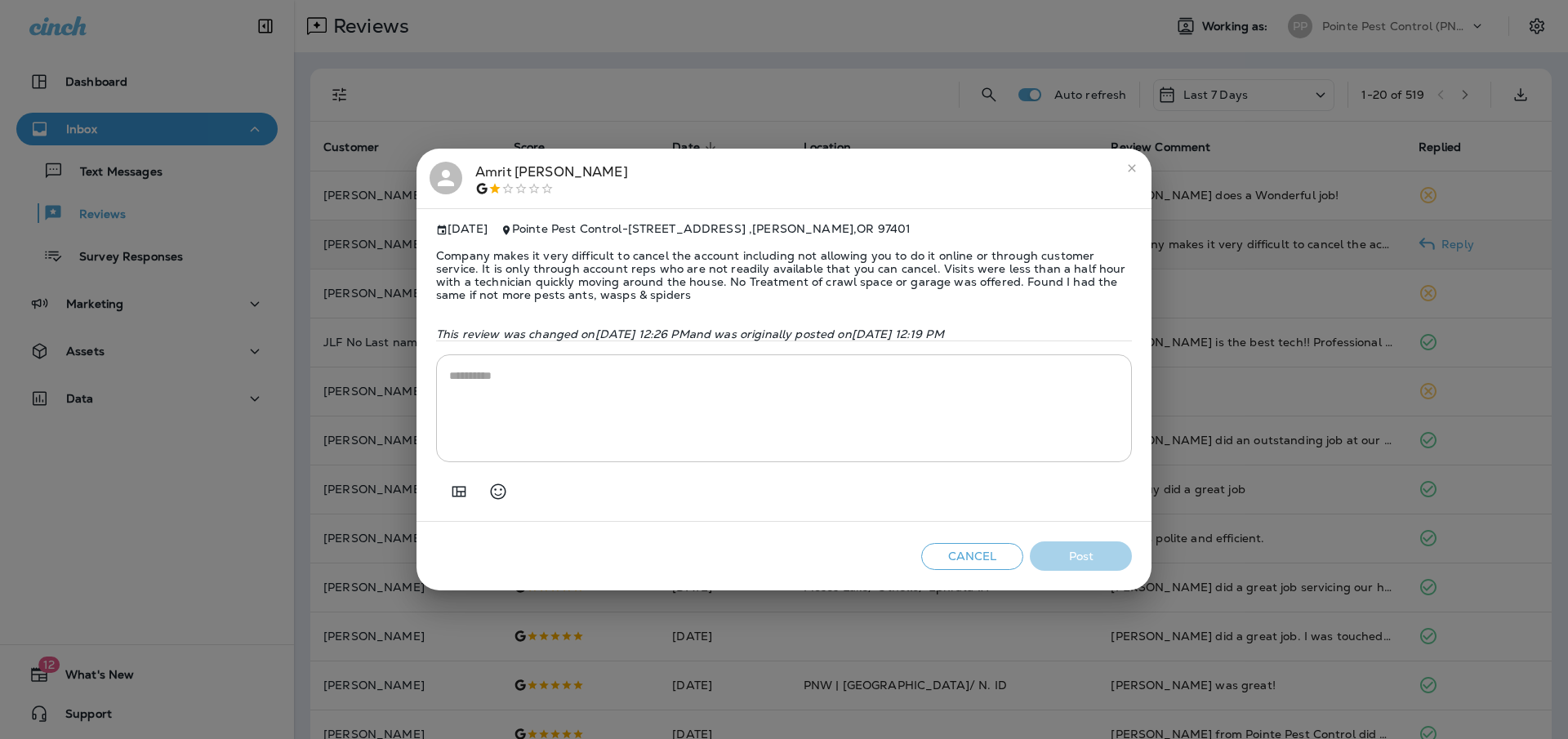 click on "[PERSON_NAME] [DATE] Pointe Pest Control  -  [STREET_ADDRESS] Company makes it very difficult to cancel the account including not allowing you to do it online or through customer service. It is only through account reps who are not readily available that you can cancel. Visits were less than a half hour with a technician quickly moving around the house. No Treatment of crawl space or garage was offered. Found I had the same if not more pests ants, wasps & spiders This review was changed [DATE][DATE] 12:26 PM  and was originally posted [DATE][DATE] 12:19 PM * ​ Cancel Post" at bounding box center [784, 369] 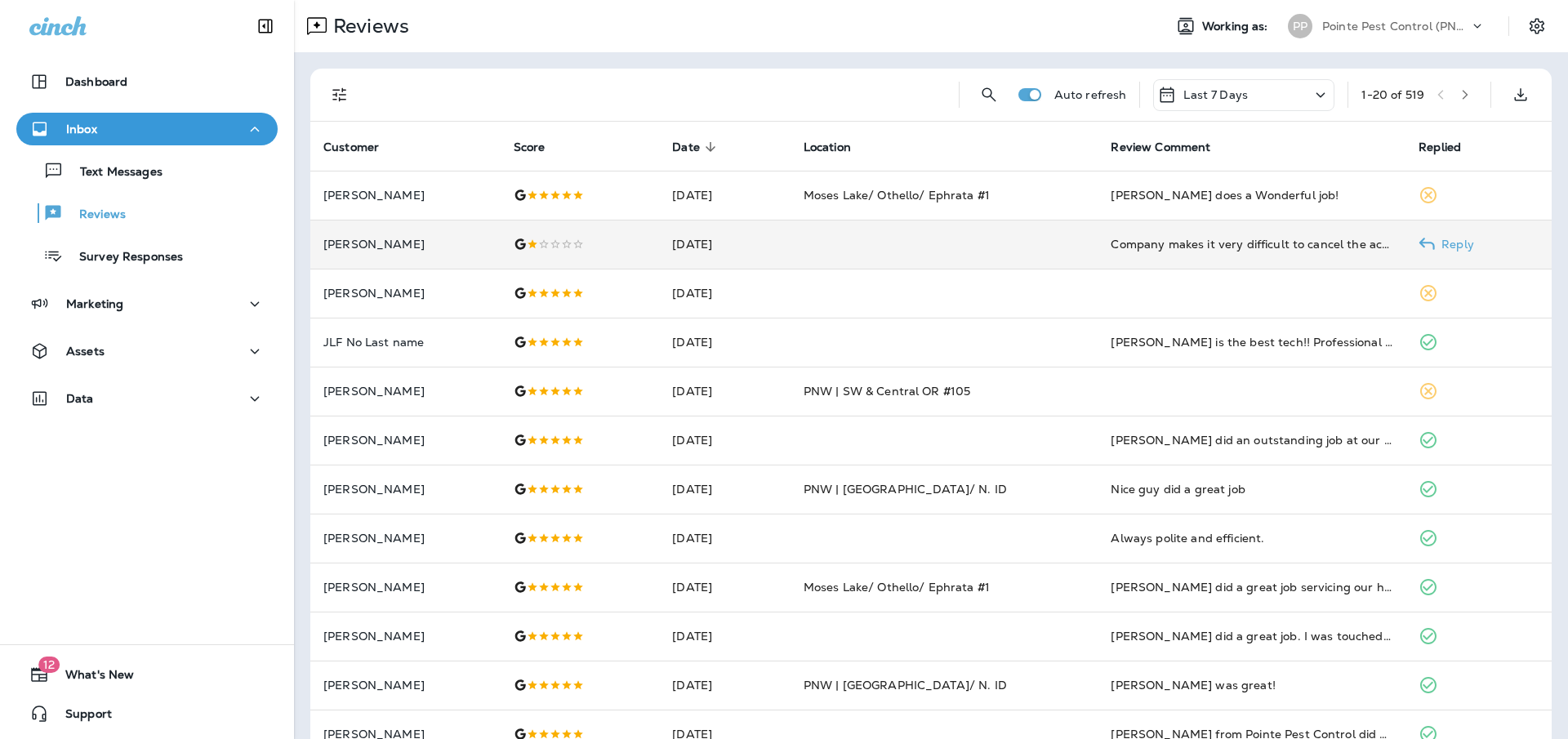 click on "Pointe Pest Control (PNW)" at bounding box center (1396, 26) 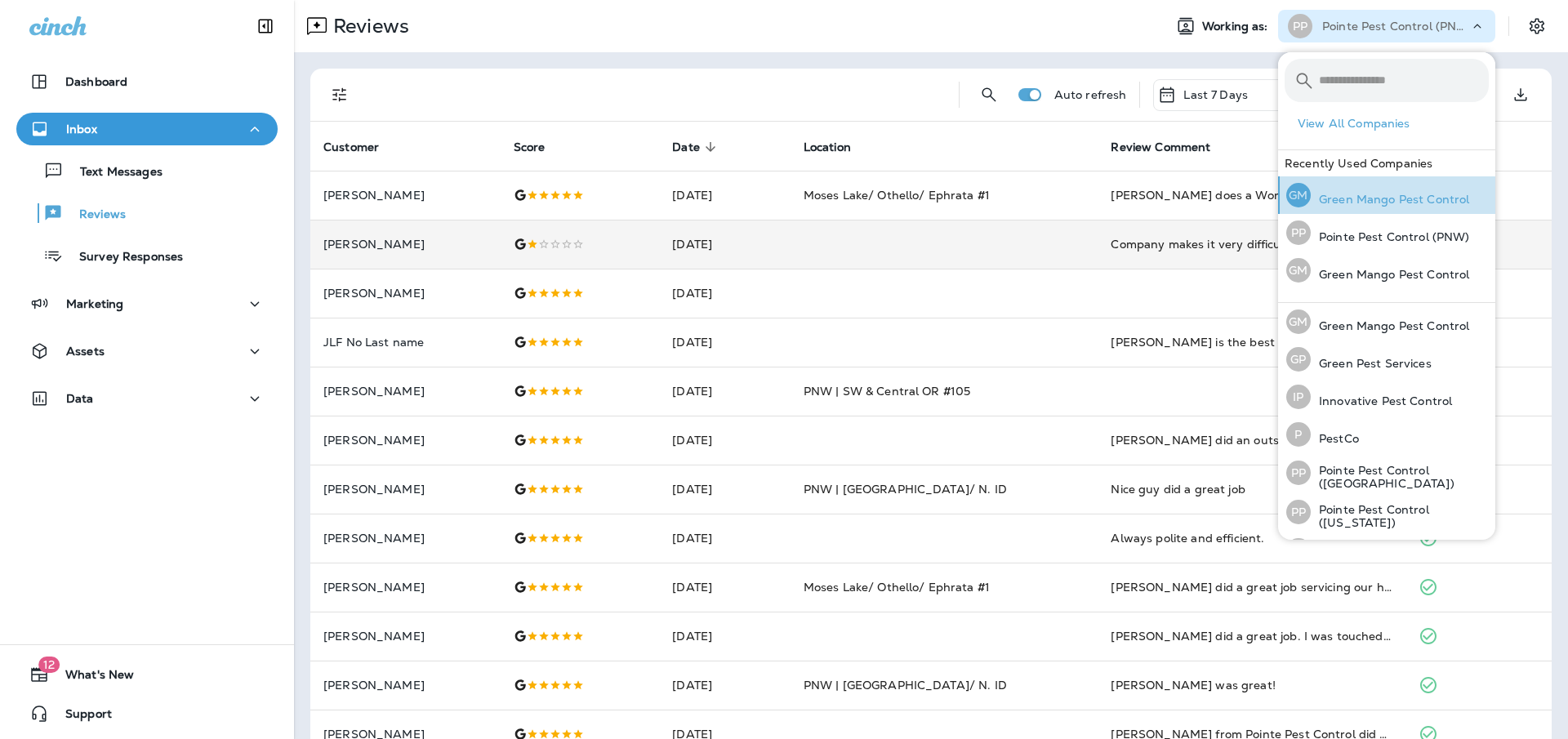 click on "Green Mango Pest Control" at bounding box center (1390, 199) 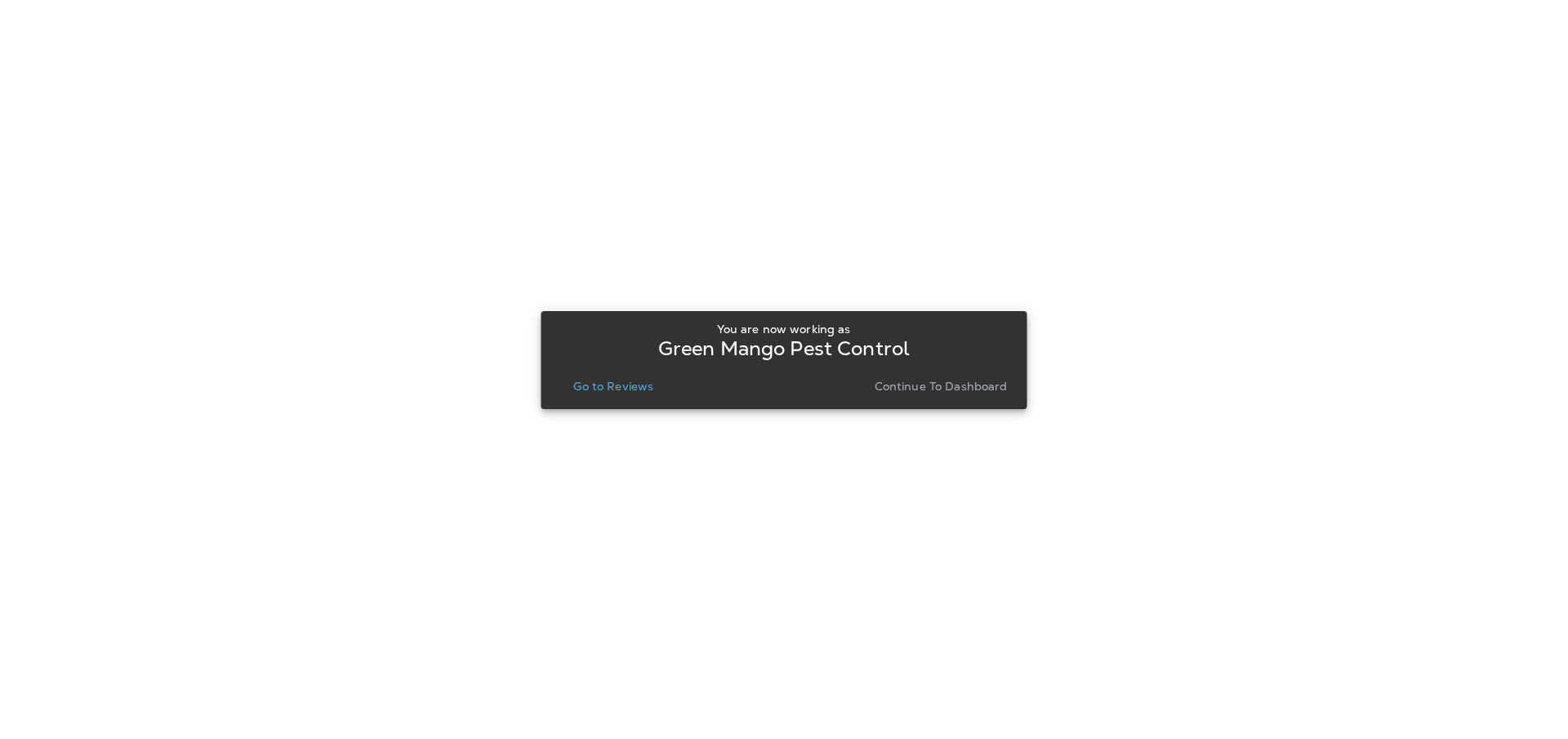 click on "Go to Reviews" at bounding box center (613, 386) 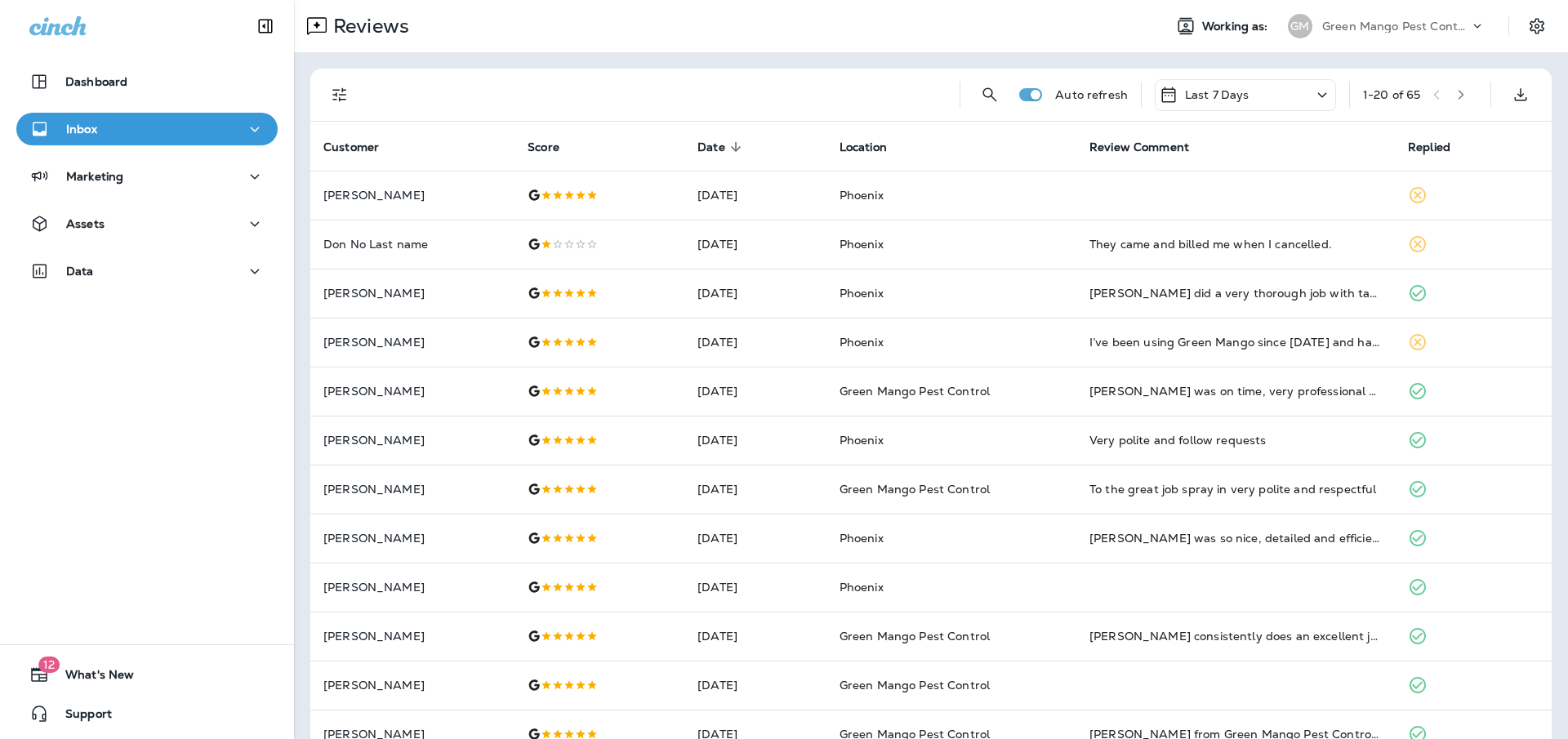 click at bounding box center [340, 95] 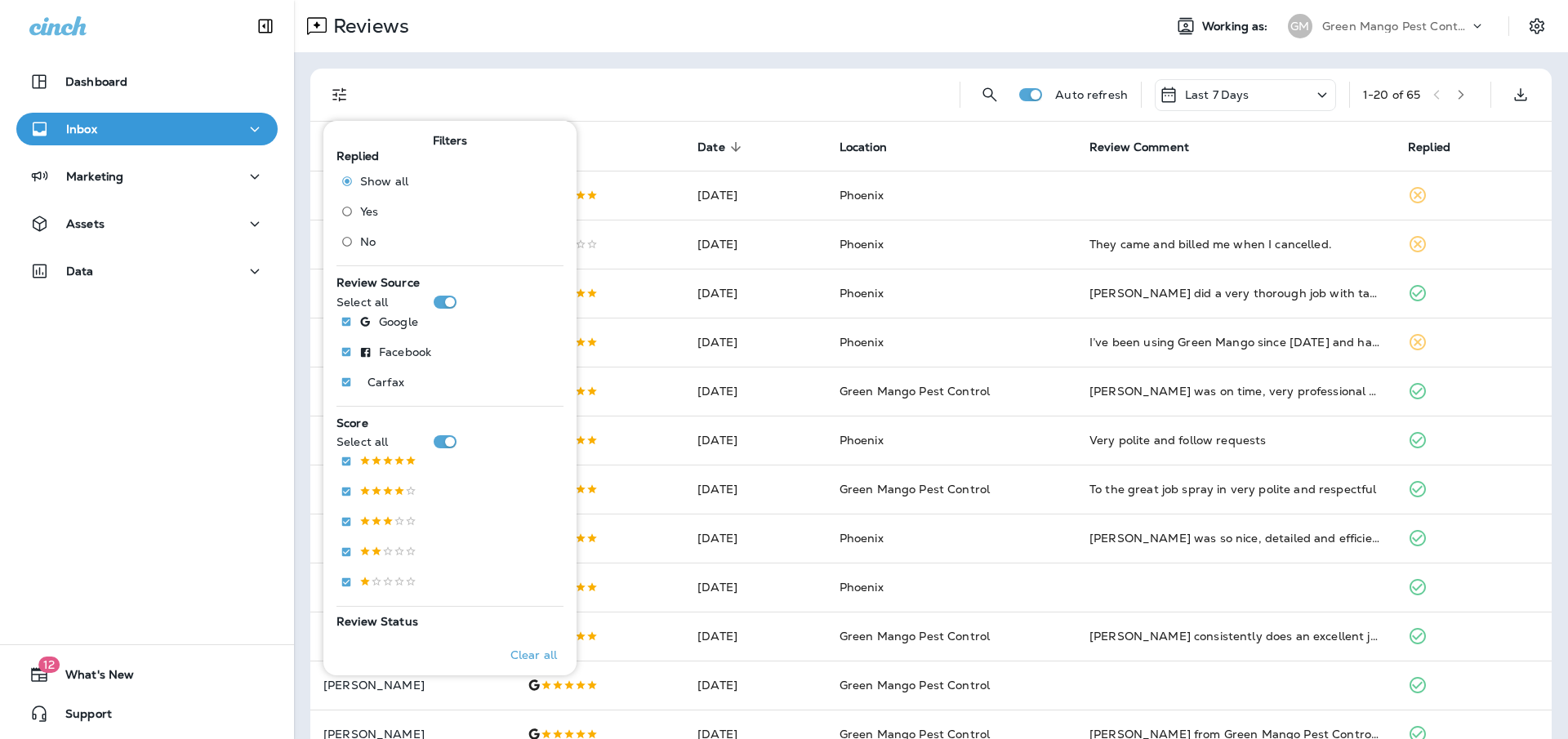 drag, startPoint x: 376, startPoint y: 246, endPoint x: 433, endPoint y: 185, distance: 83.486526 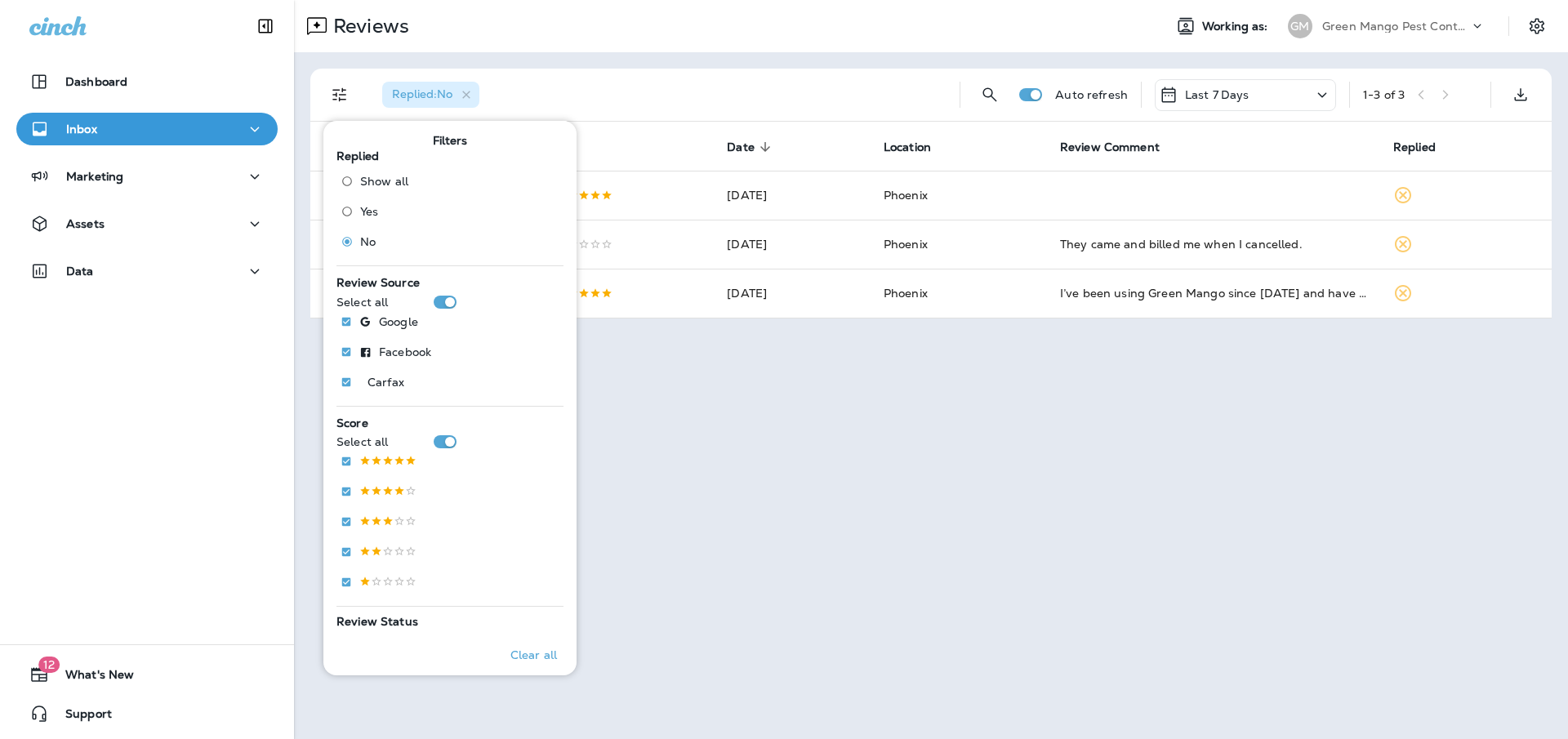 click on "Replied :  No" at bounding box center [657, 95] 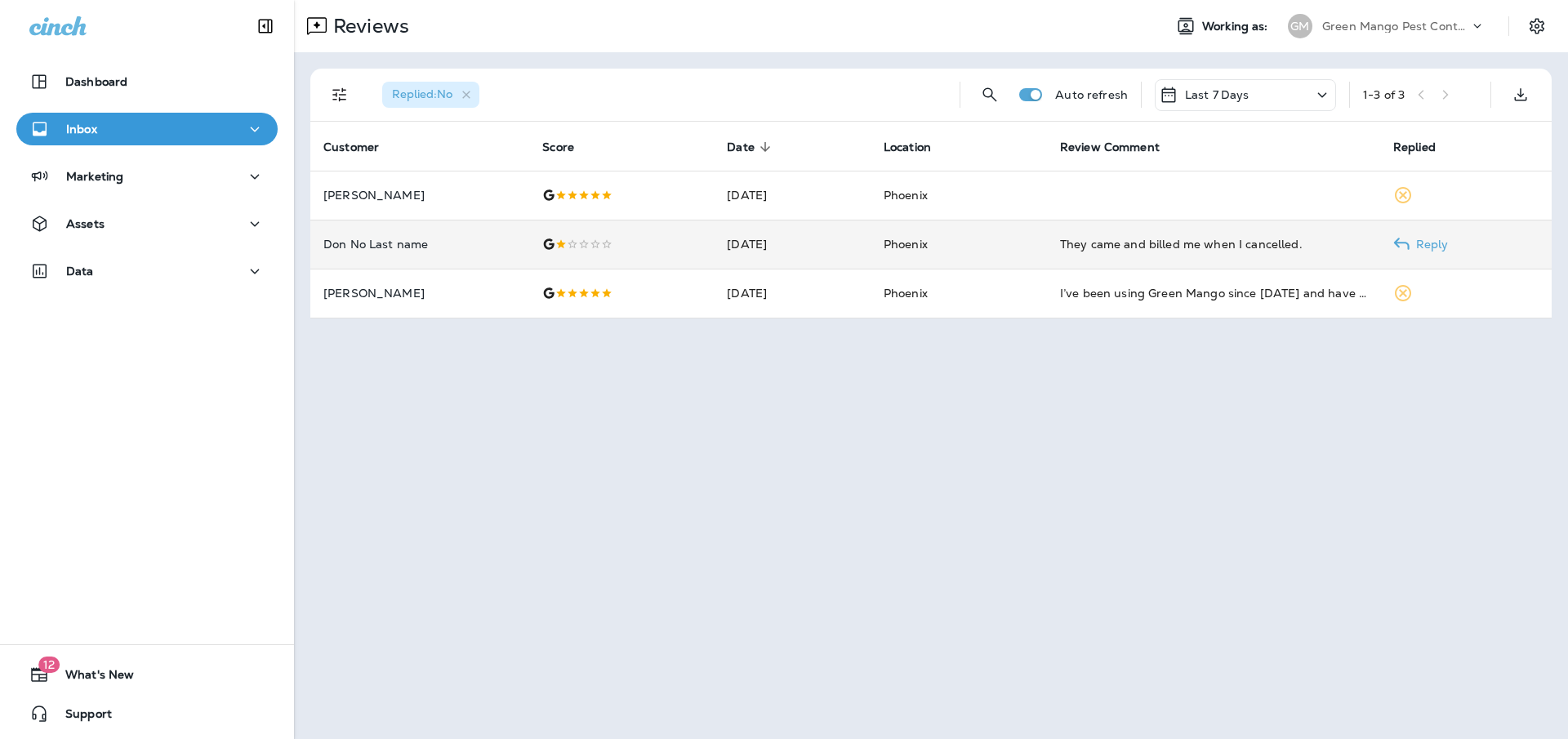click on "Phoenix" at bounding box center [959, 244] 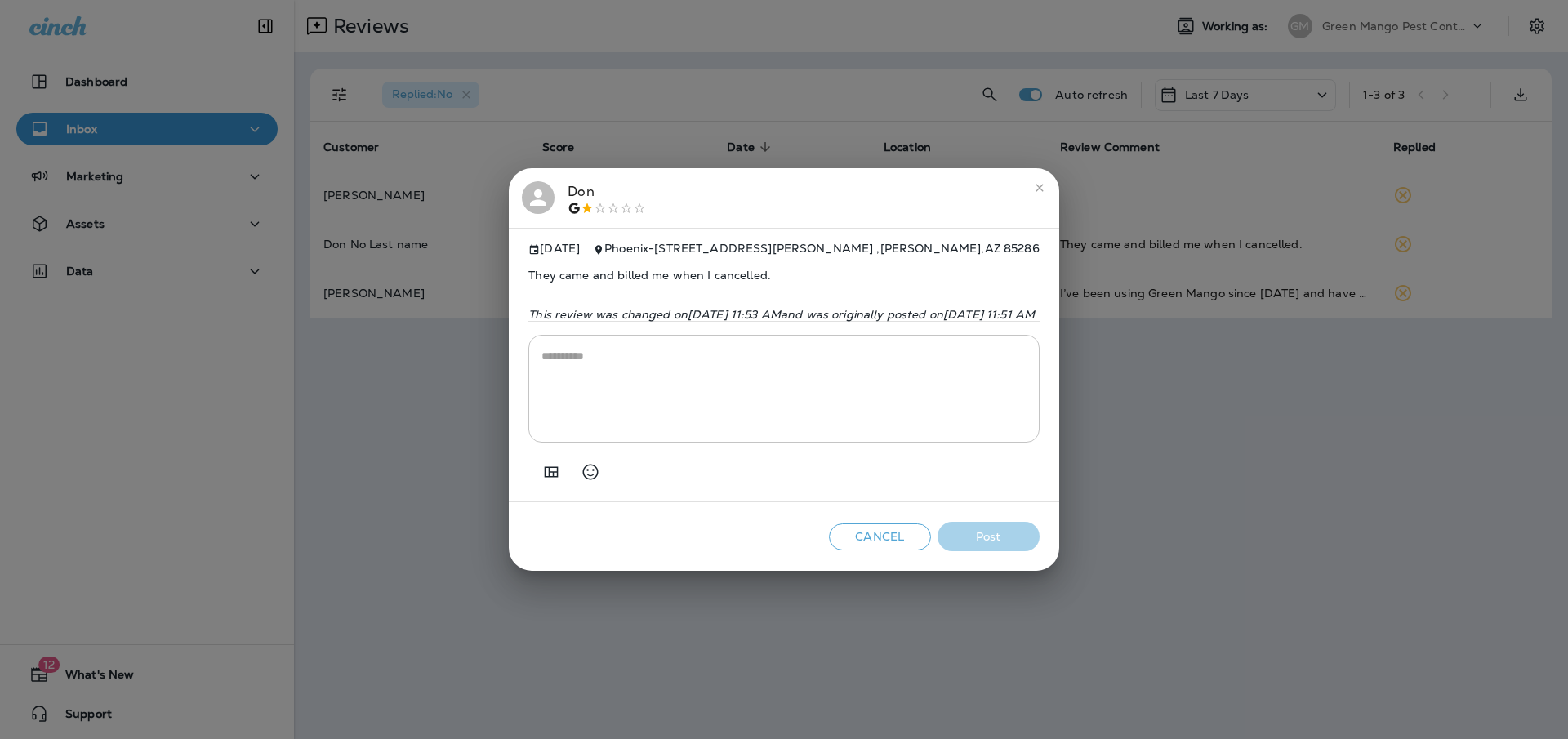 click at bounding box center (783, 389) 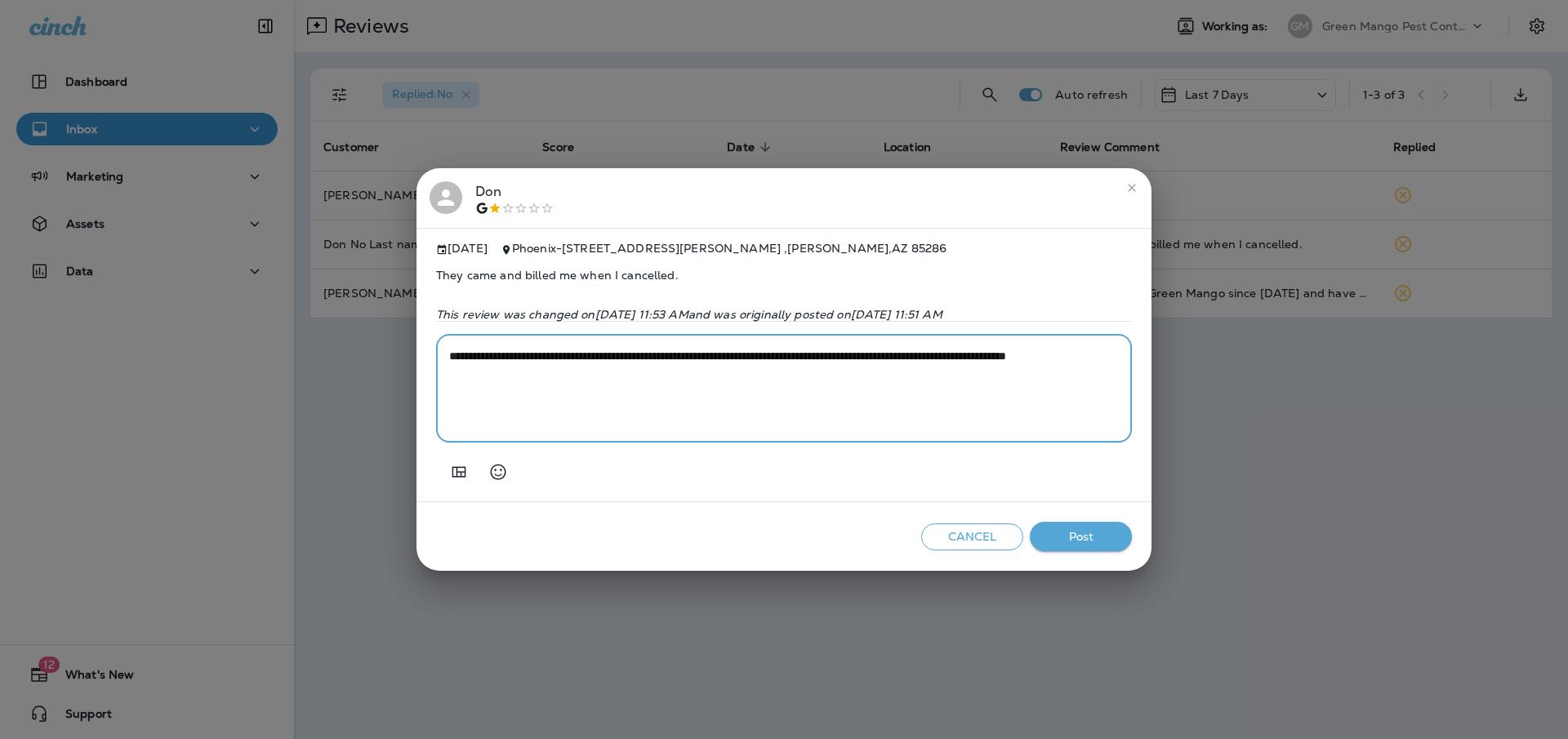 paste on "**********" 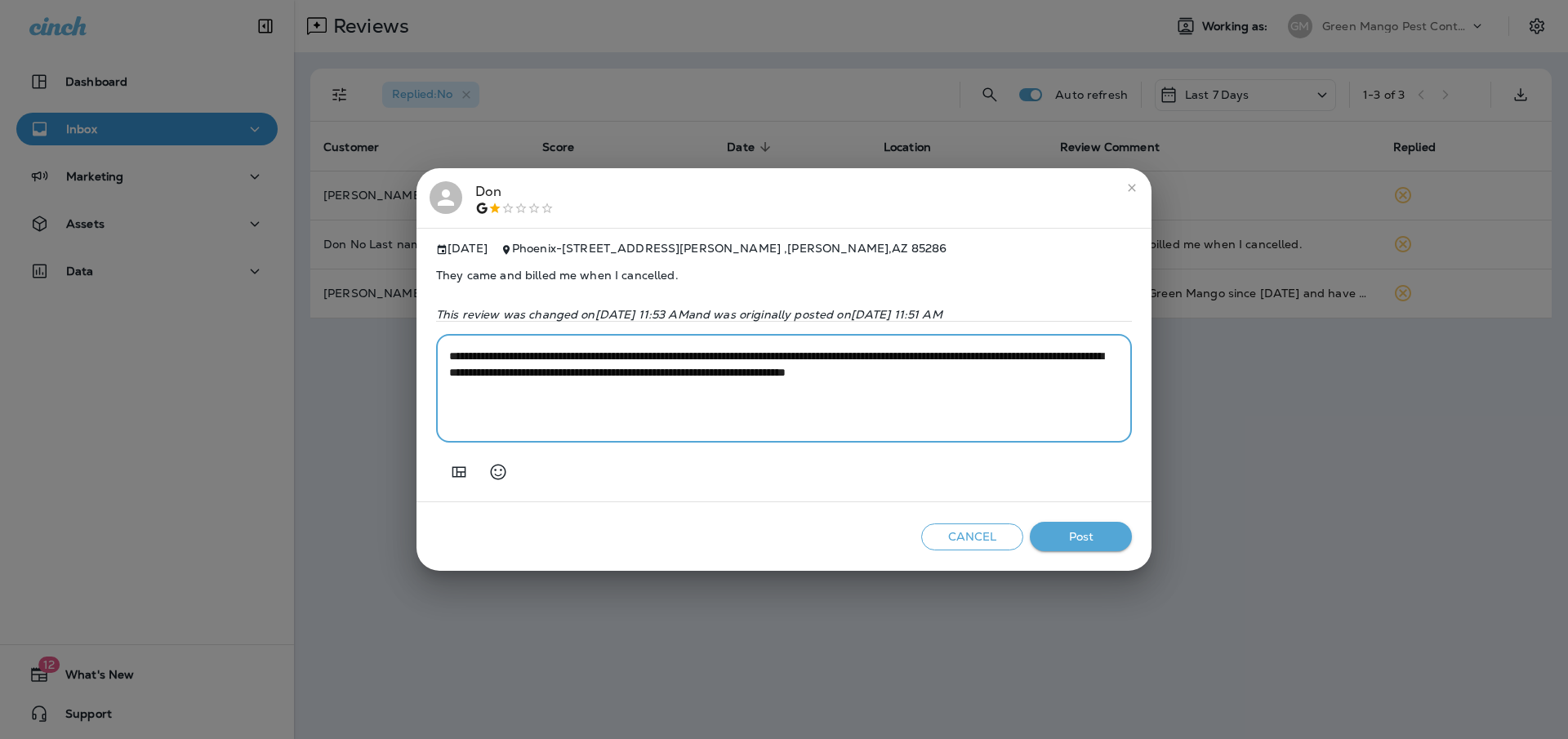 drag, startPoint x: 893, startPoint y: 381, endPoint x: 550, endPoint y: 373, distance: 343.09328 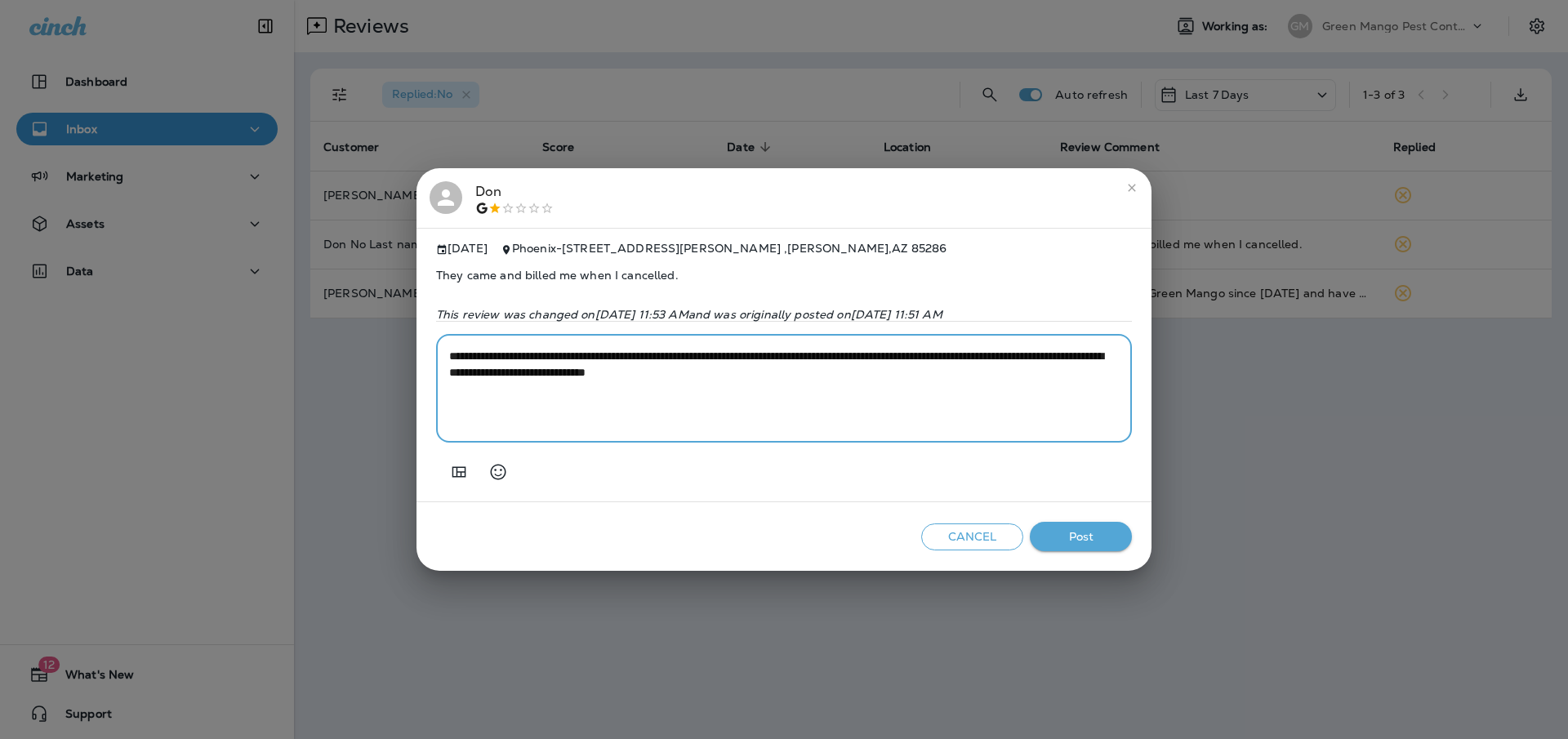 click on "**********" at bounding box center (784, 389) 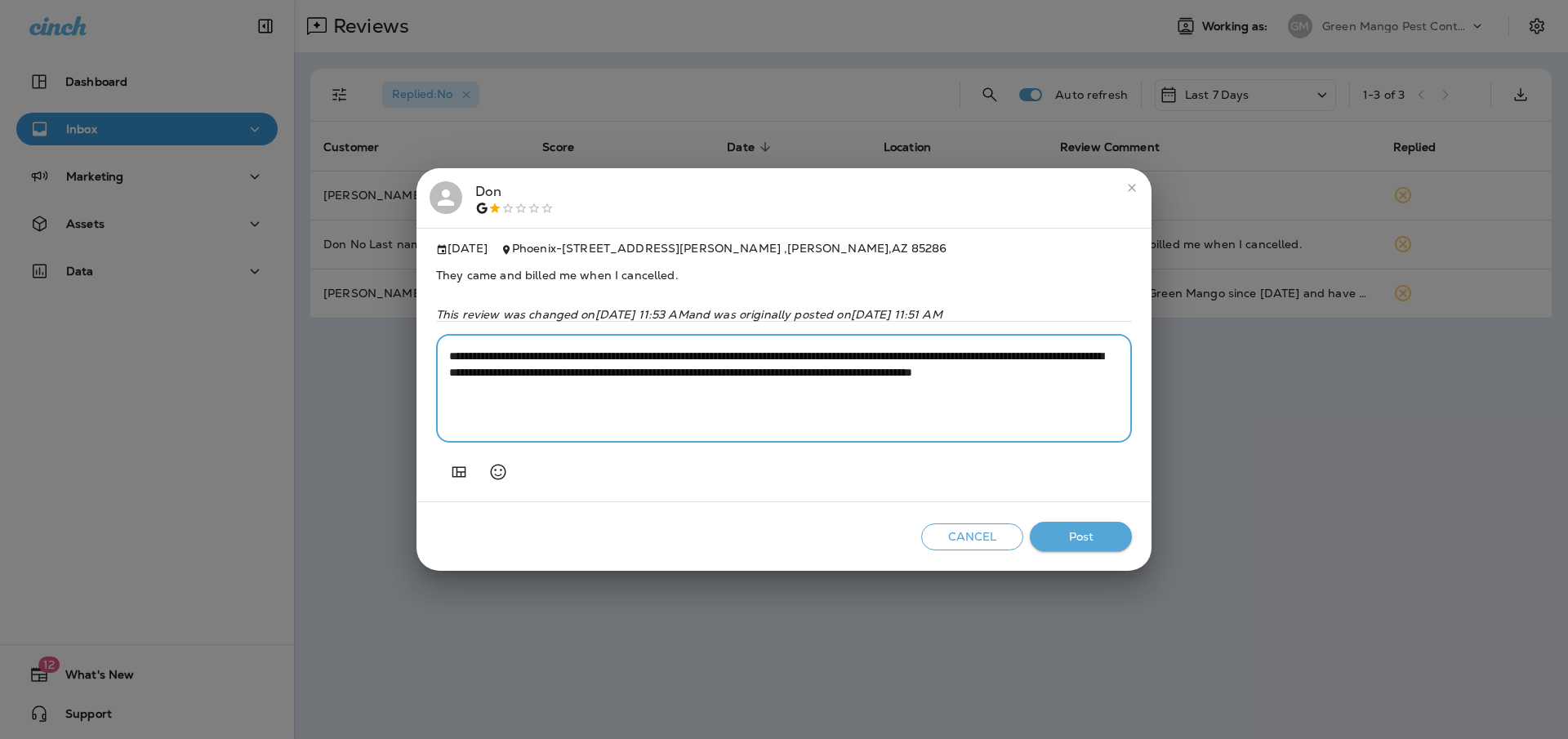 click on "**********" at bounding box center (784, 389) 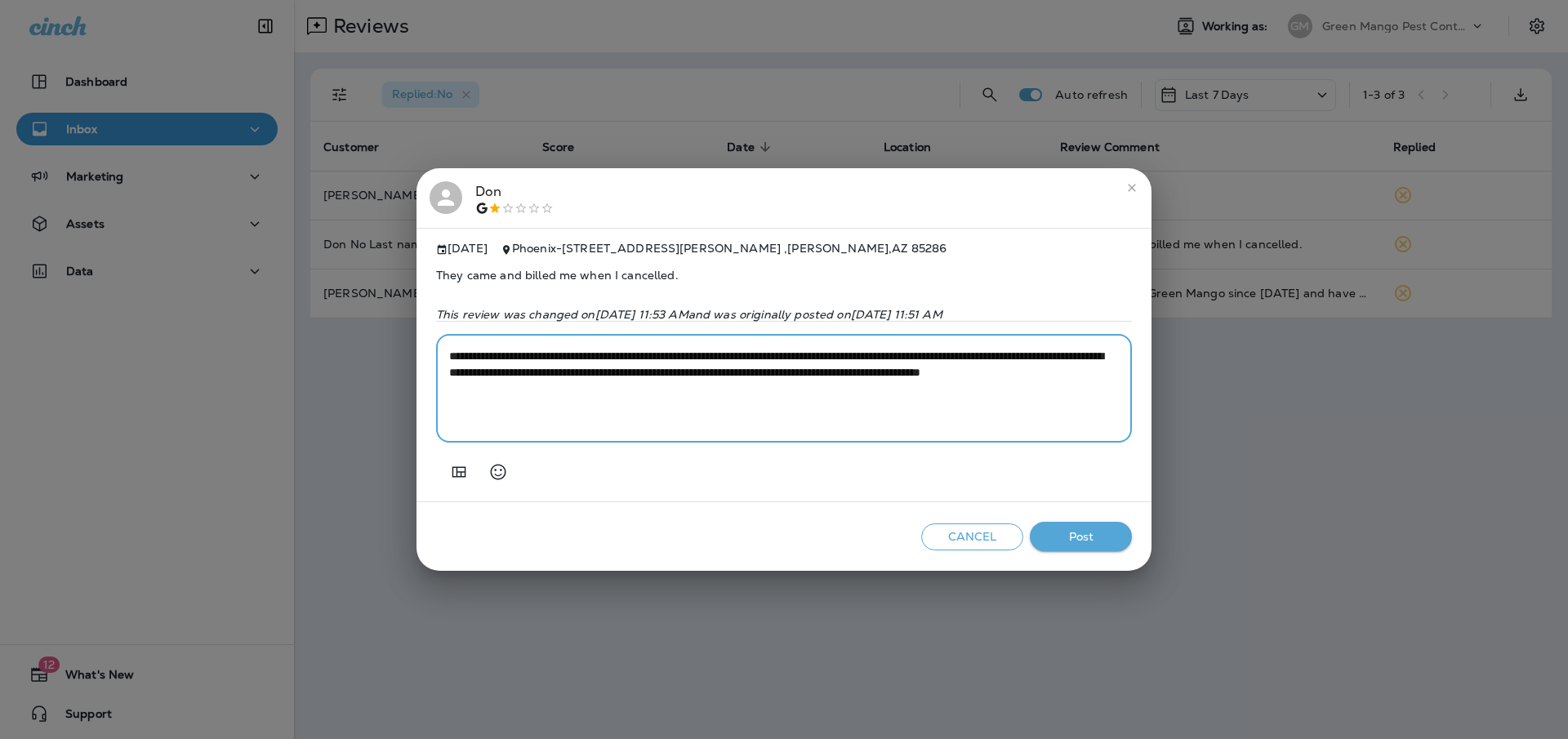 click on "**********" at bounding box center [784, 389] 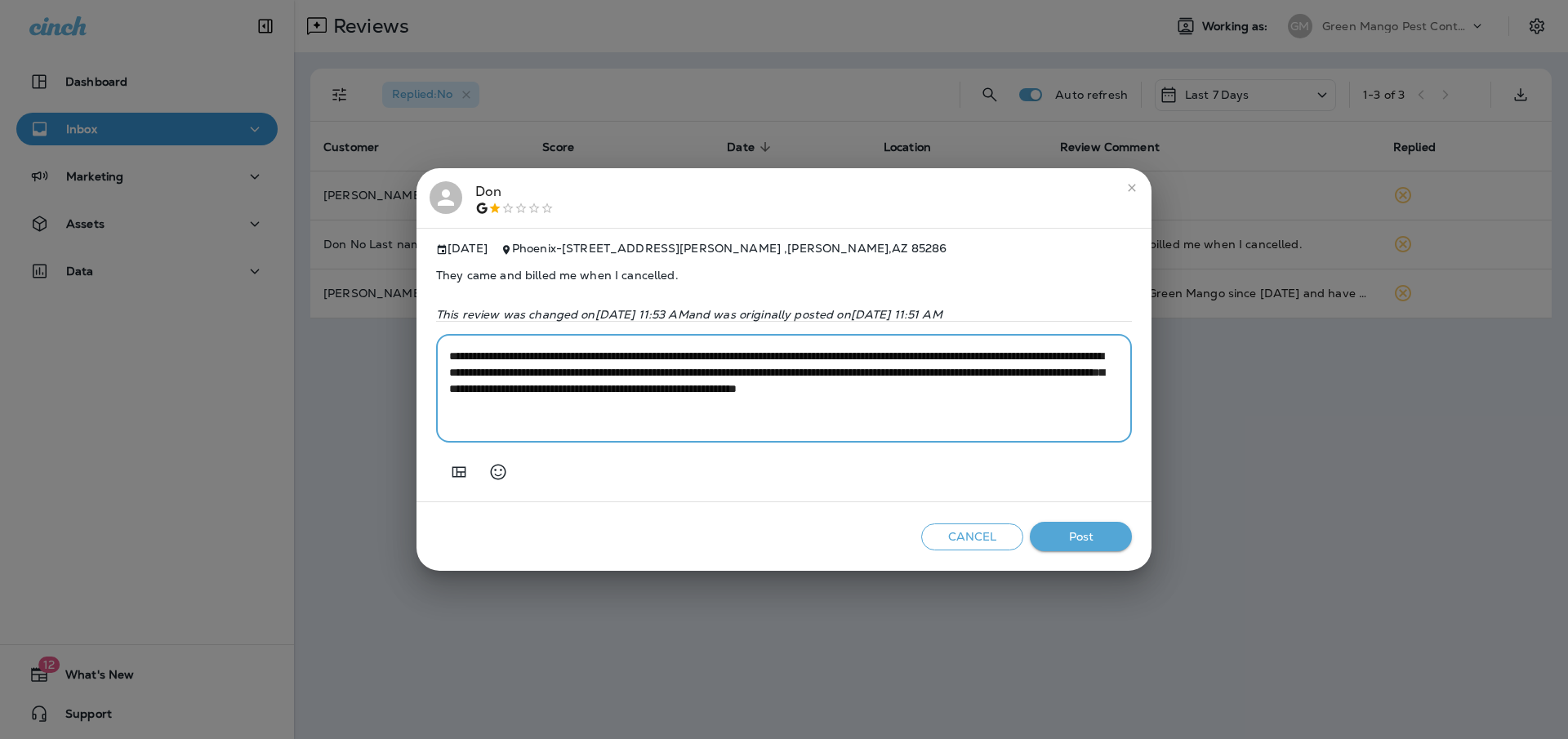 click on "**********" at bounding box center [784, 389] 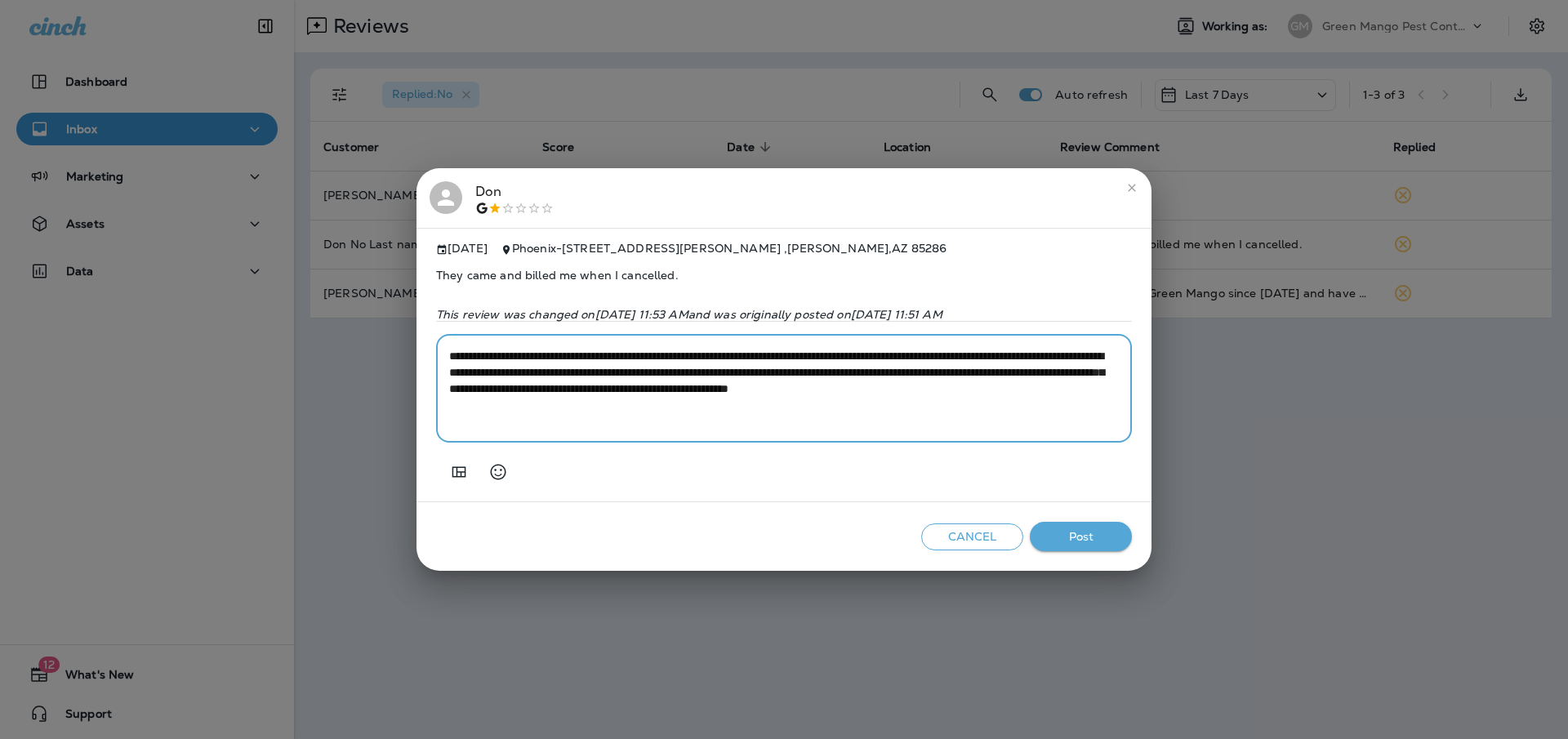 type on "**********" 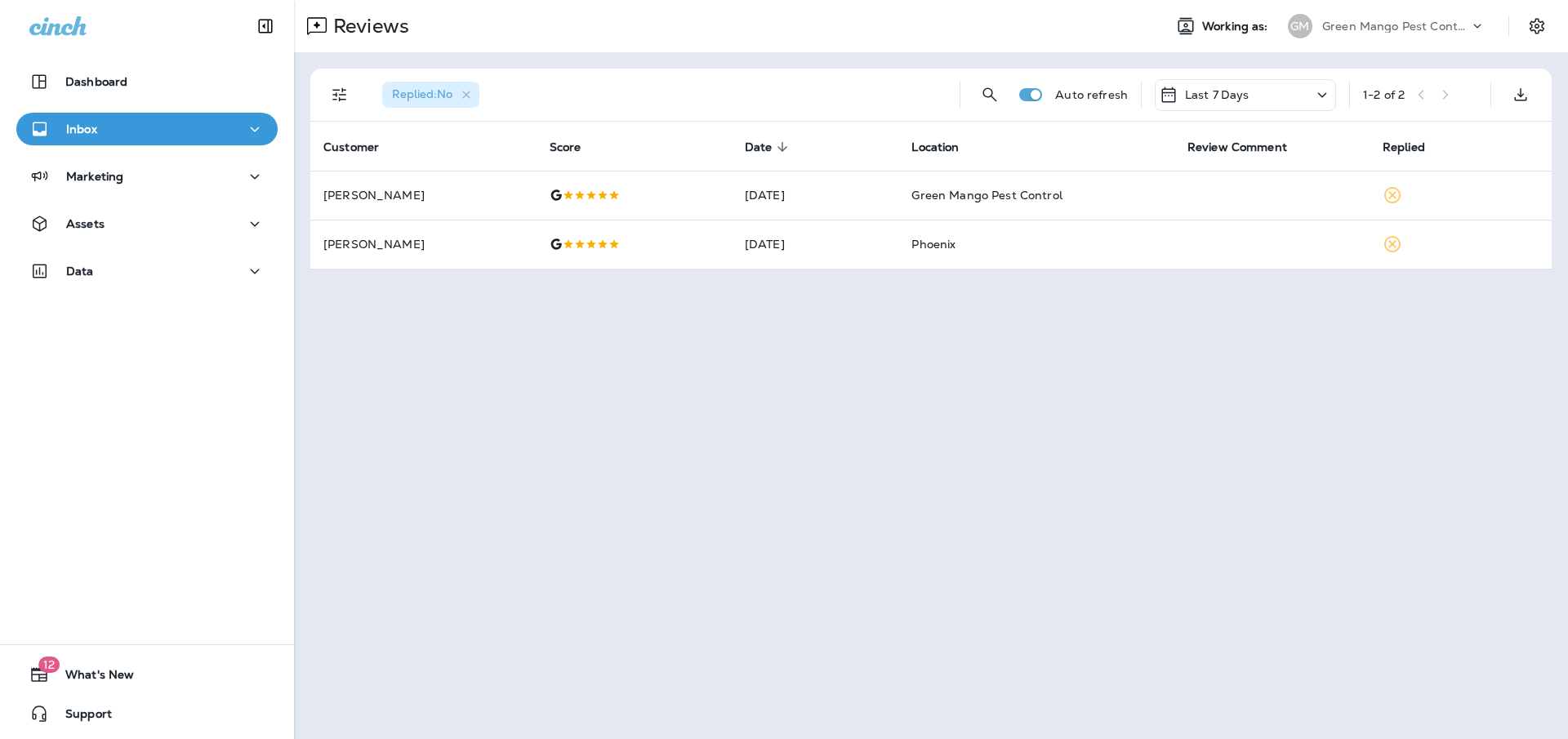 click on "Green Mango Pest Control" at bounding box center (1396, 26) 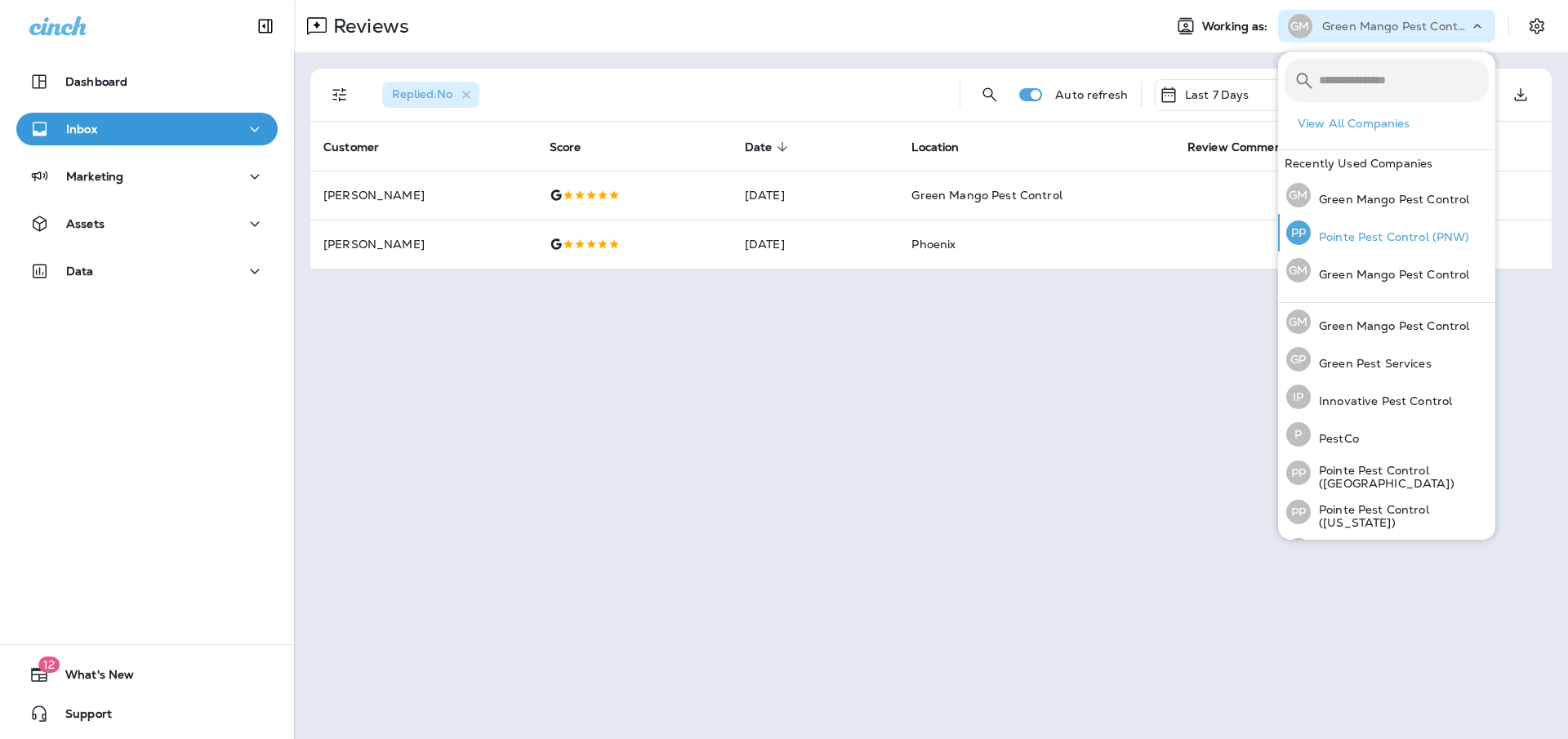 click on "Pointe Pest Control (PNW)" at bounding box center (1390, 237) 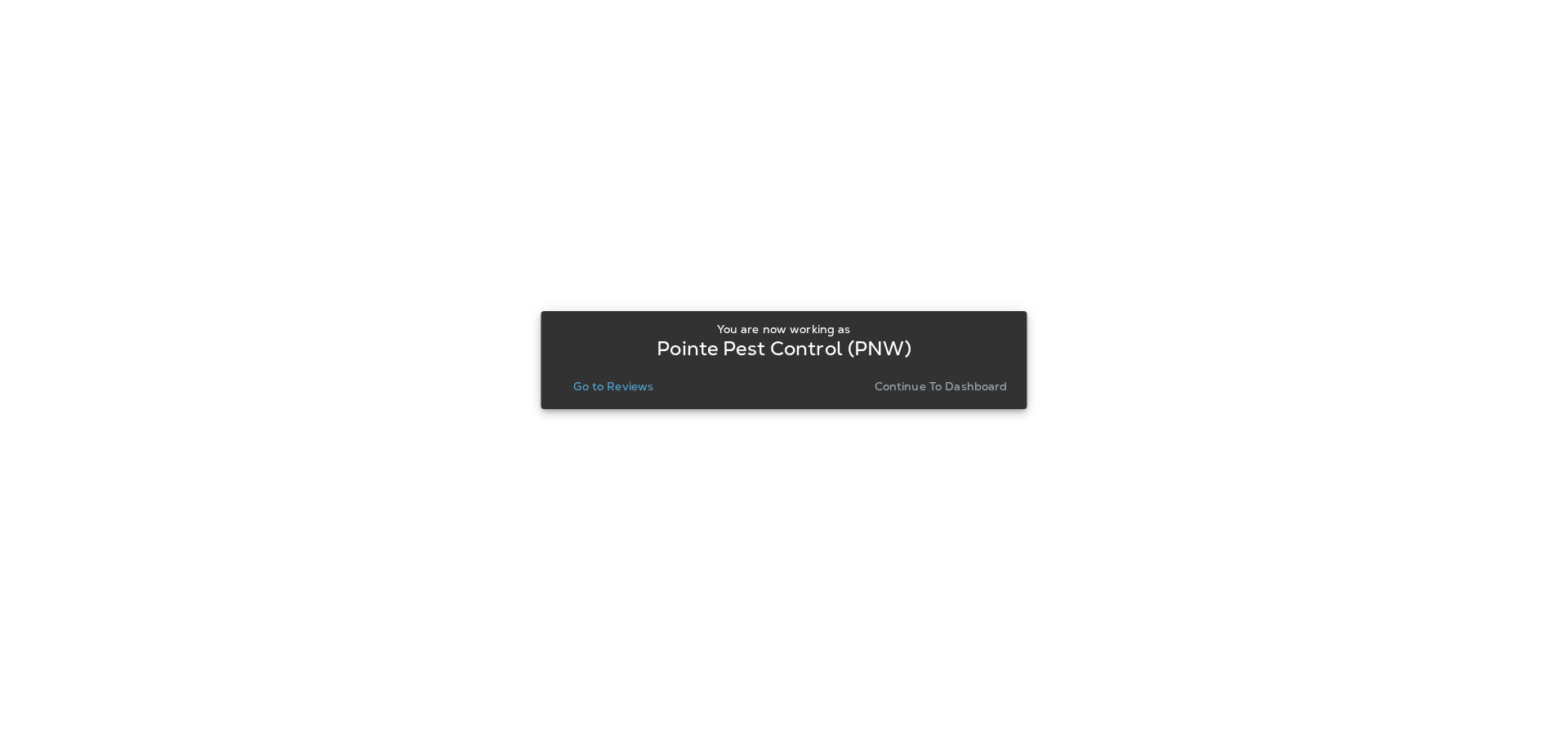 click on "Go to Reviews" at bounding box center [613, 386] 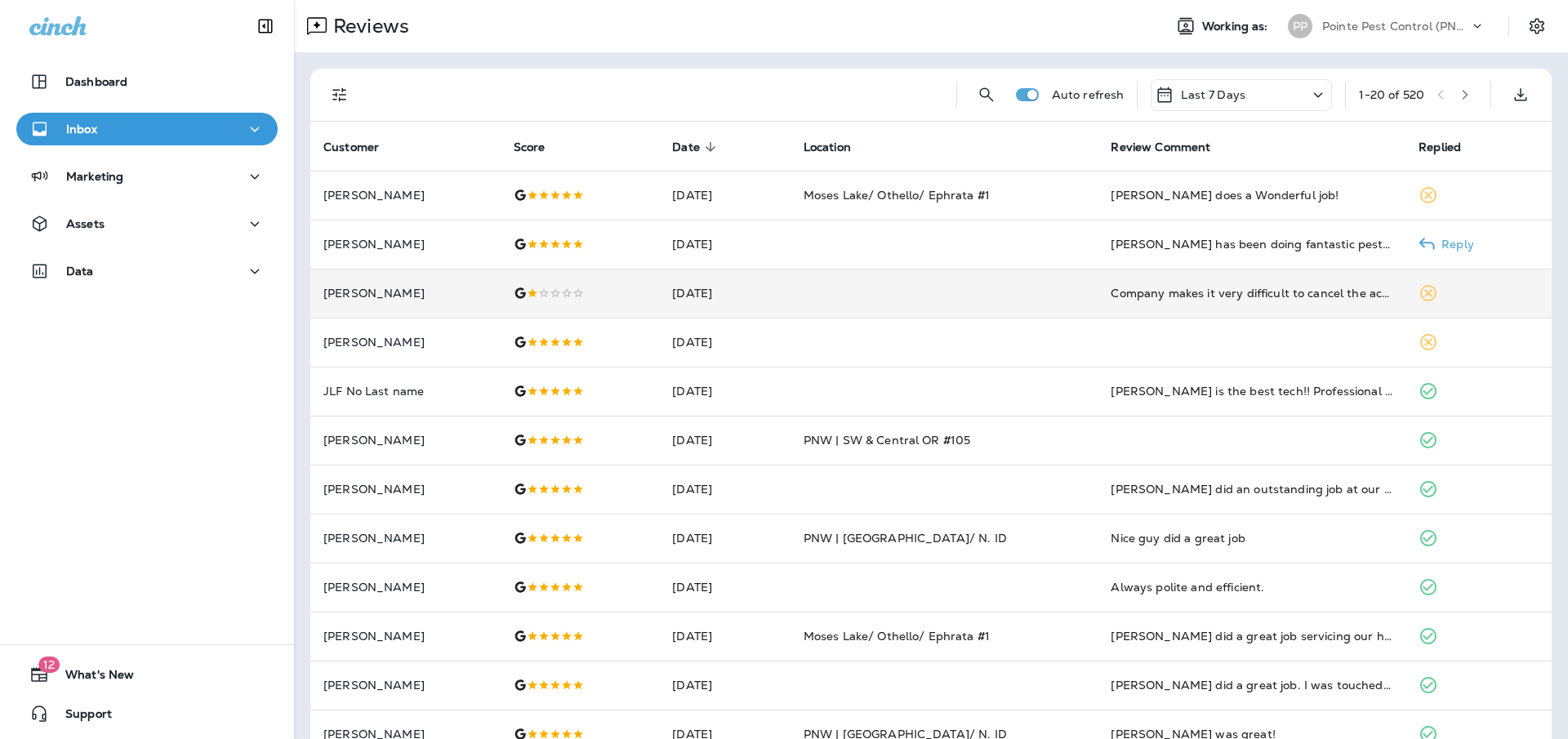click at bounding box center (580, 293) 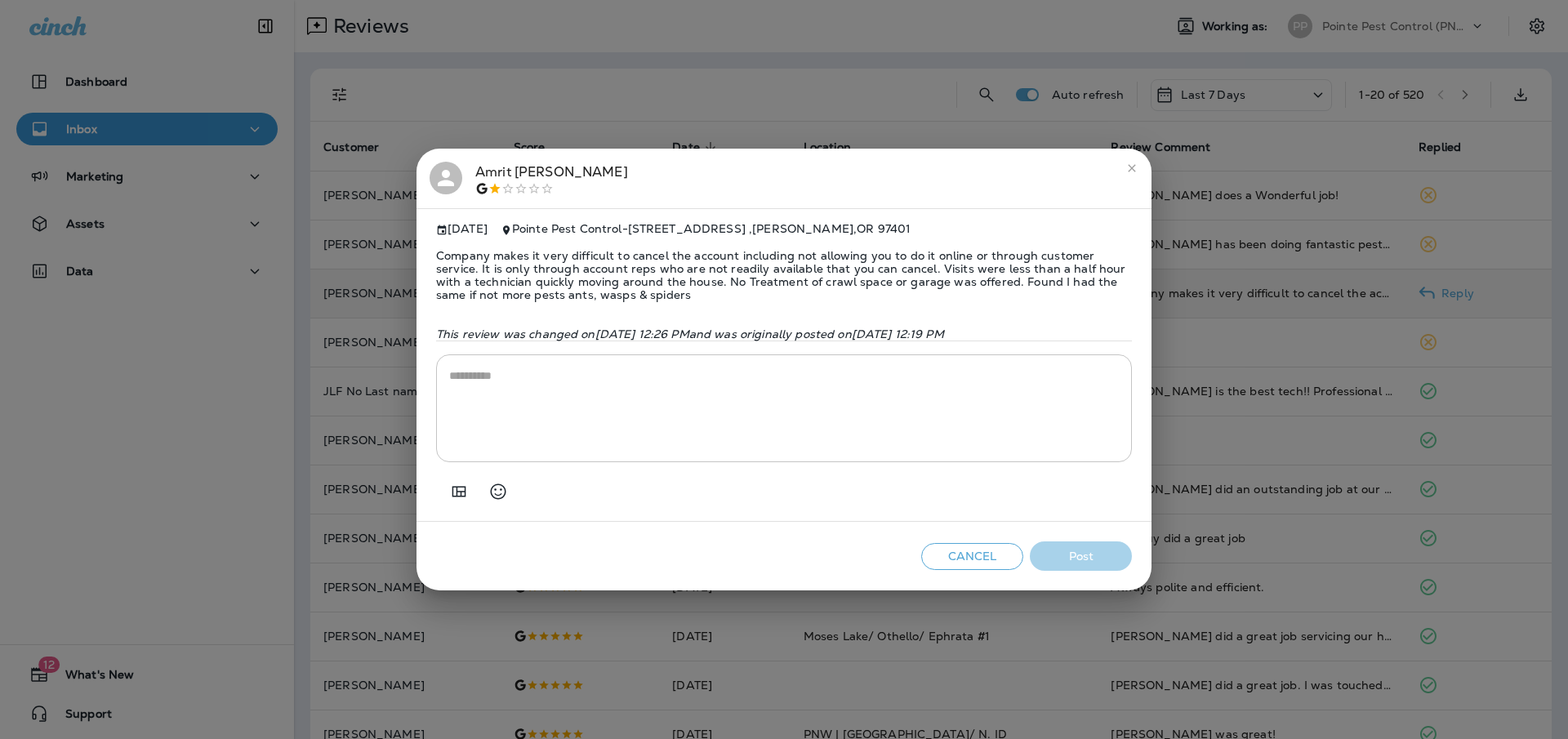 click on "* ​" at bounding box center (784, 408) 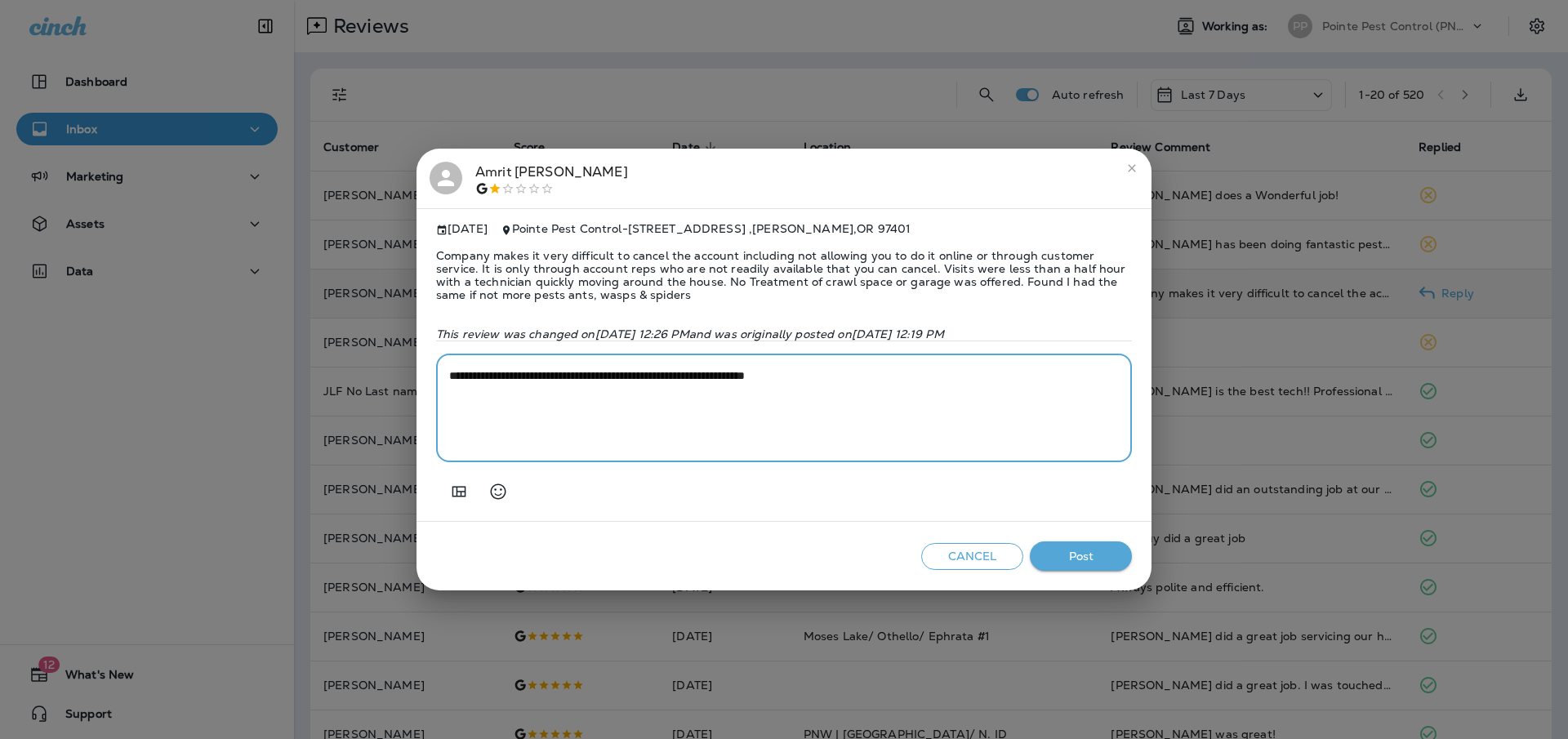drag, startPoint x: 810, startPoint y: 382, endPoint x: 734, endPoint y: 386, distance: 76.10519 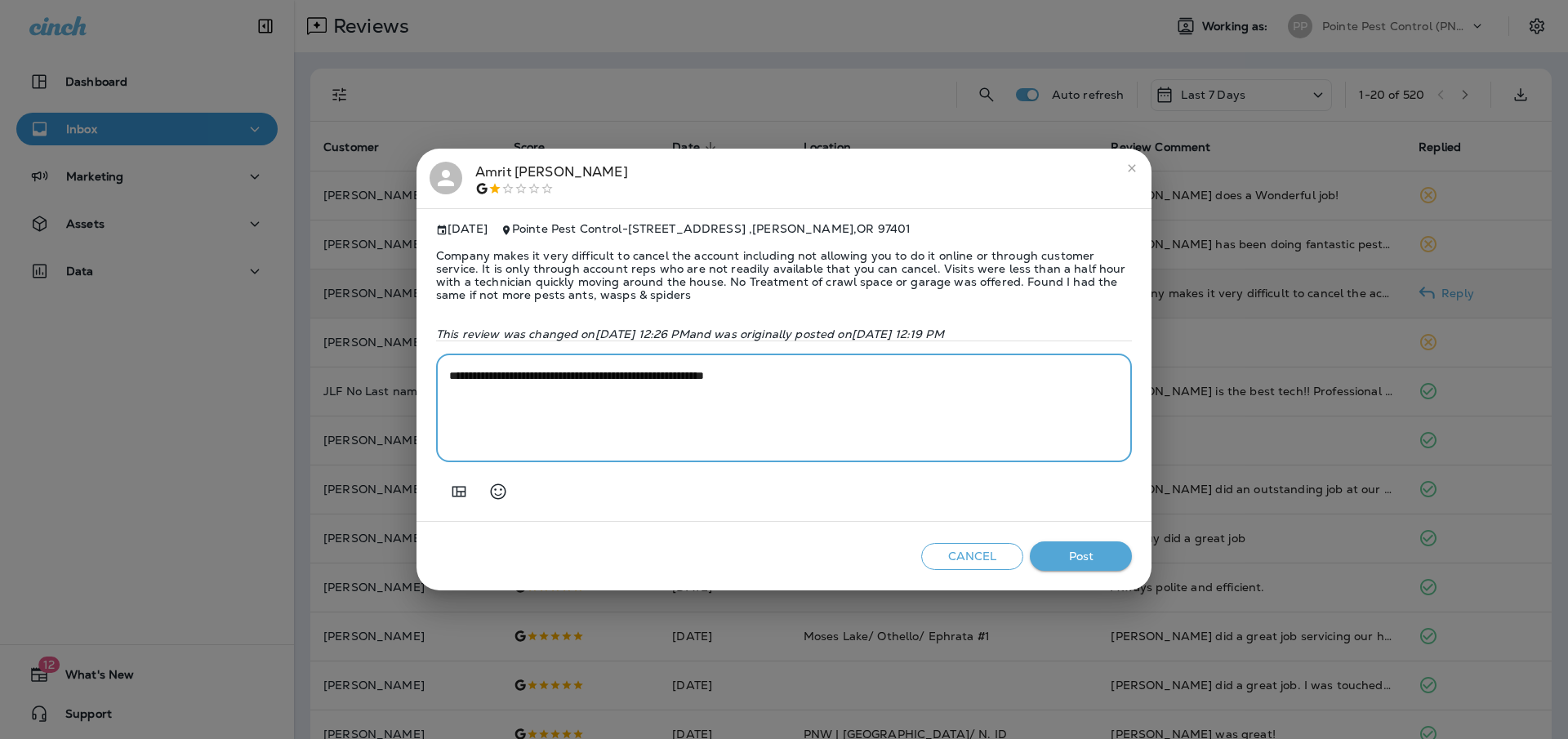 click on "**********" at bounding box center (784, 408) 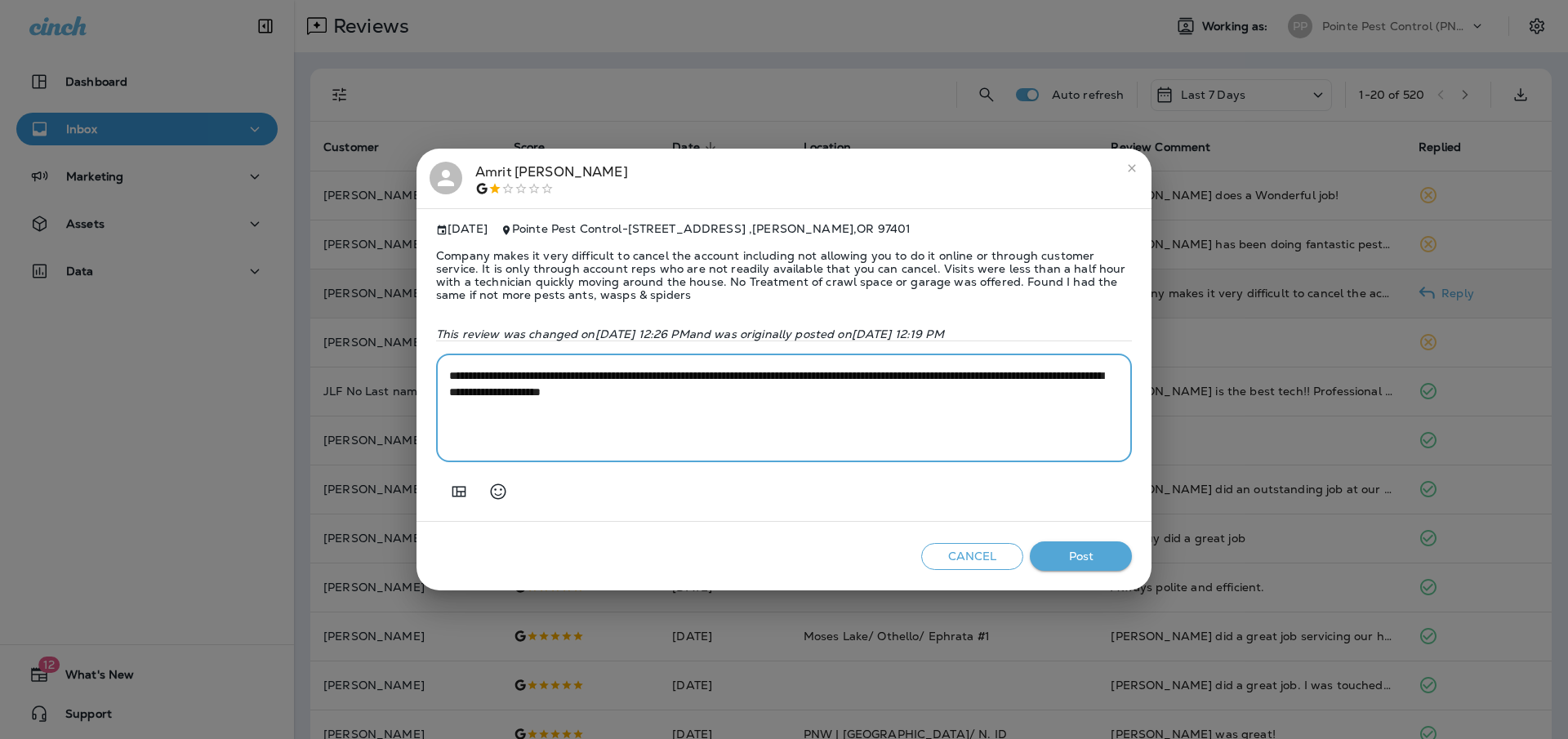 paste on "**********" 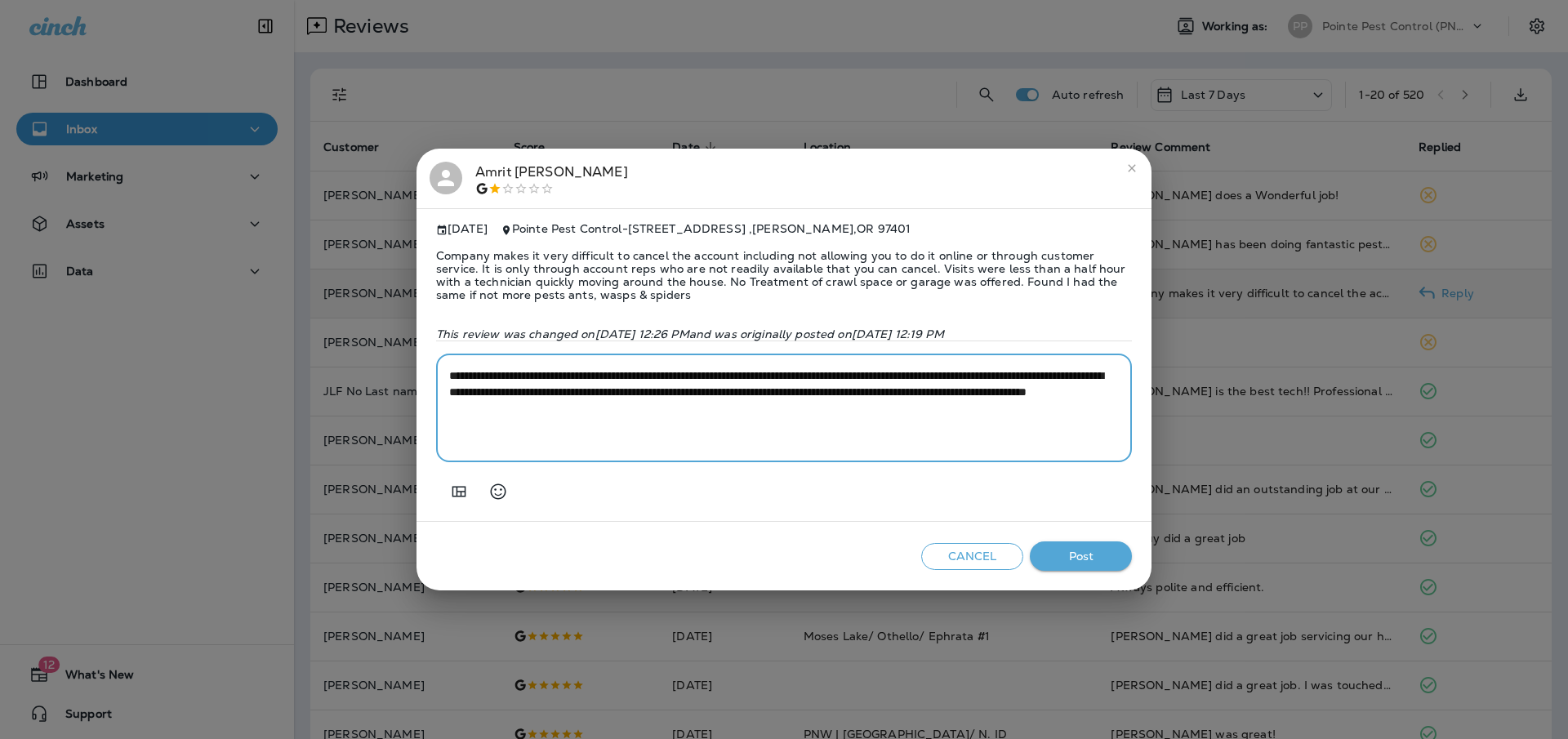 drag, startPoint x: 843, startPoint y: 403, endPoint x: 847, endPoint y: 410, distance: 8.06226 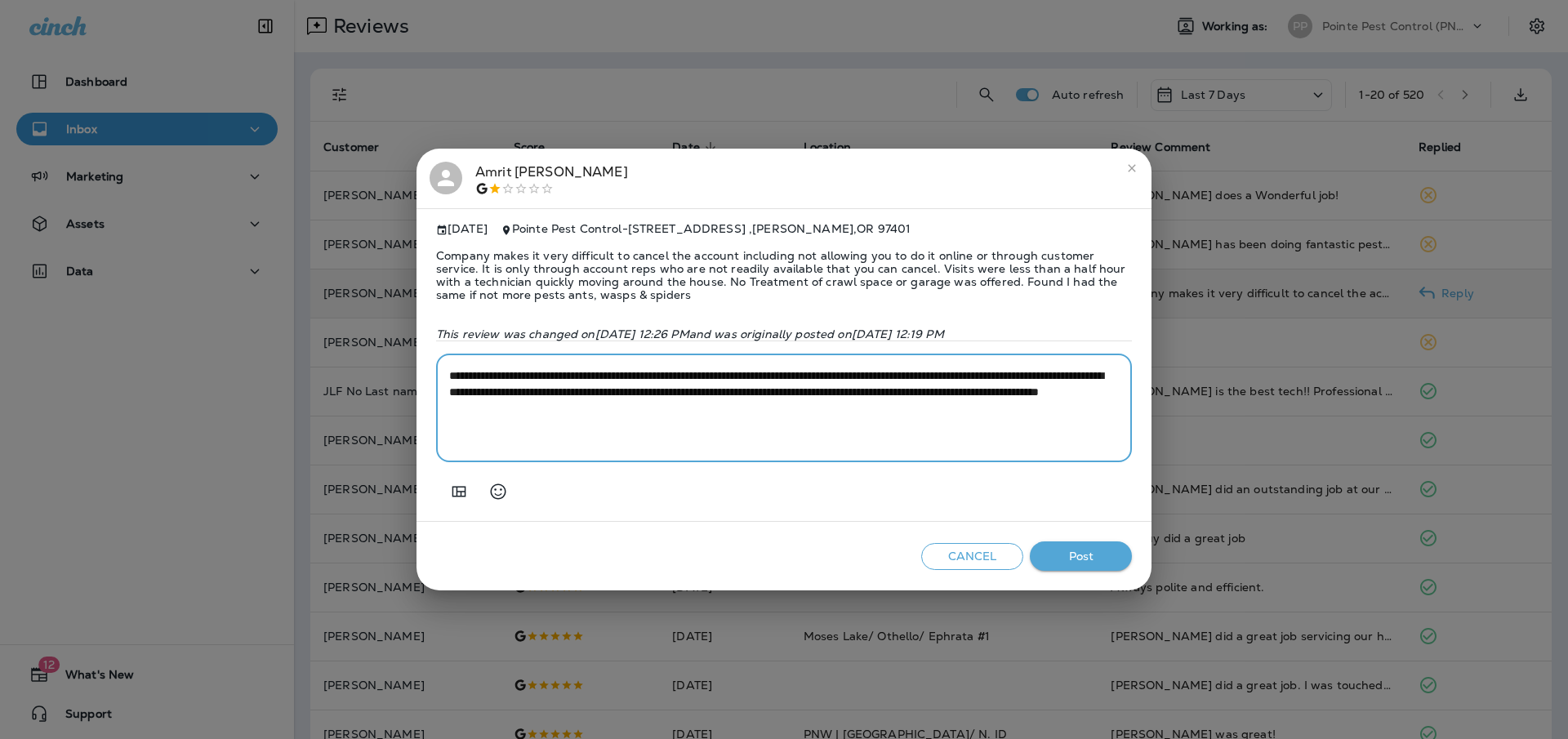 click on "**********" at bounding box center (784, 408) 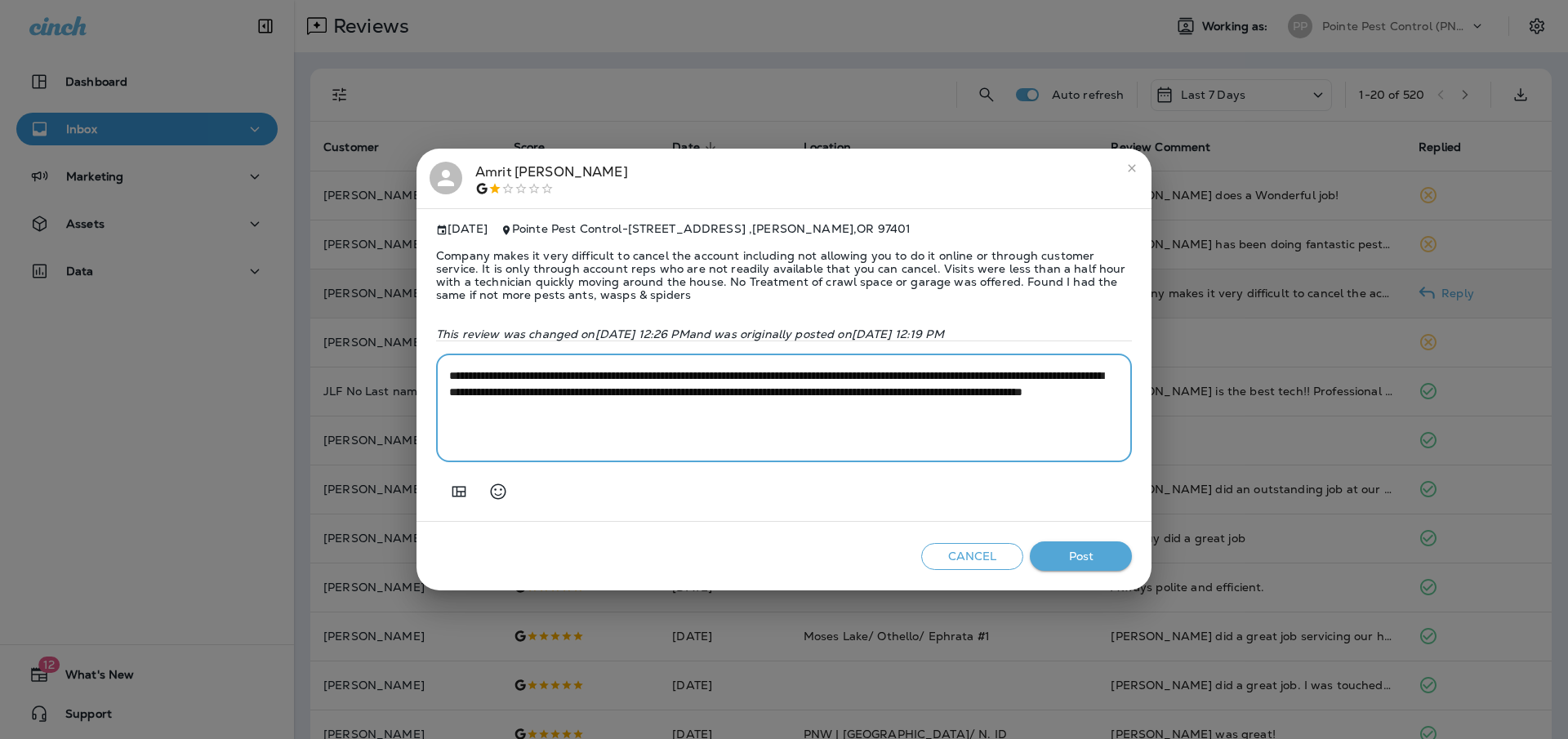 click on "**********" at bounding box center [784, 408] 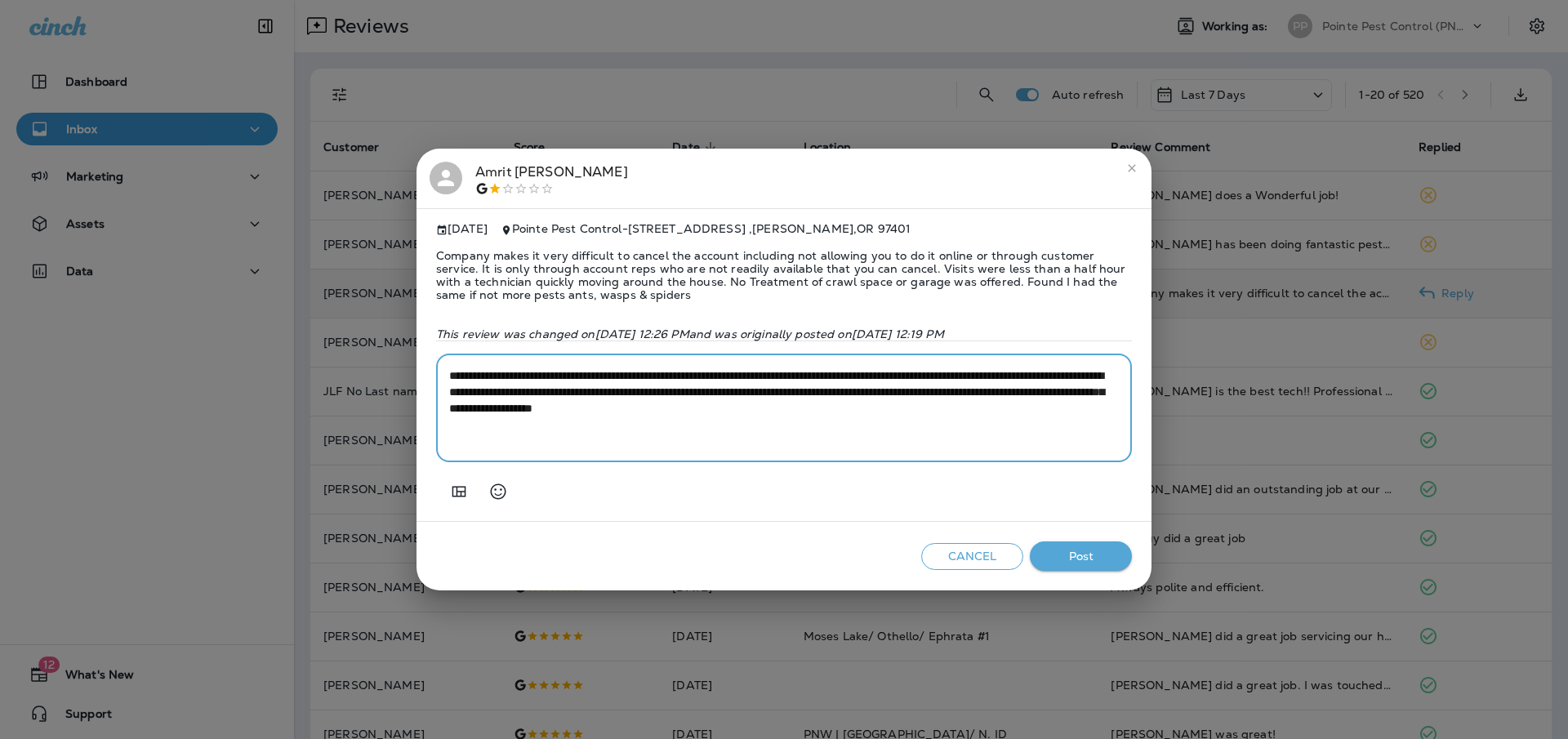 drag, startPoint x: 976, startPoint y: 415, endPoint x: 915, endPoint y: 411, distance: 61.131007 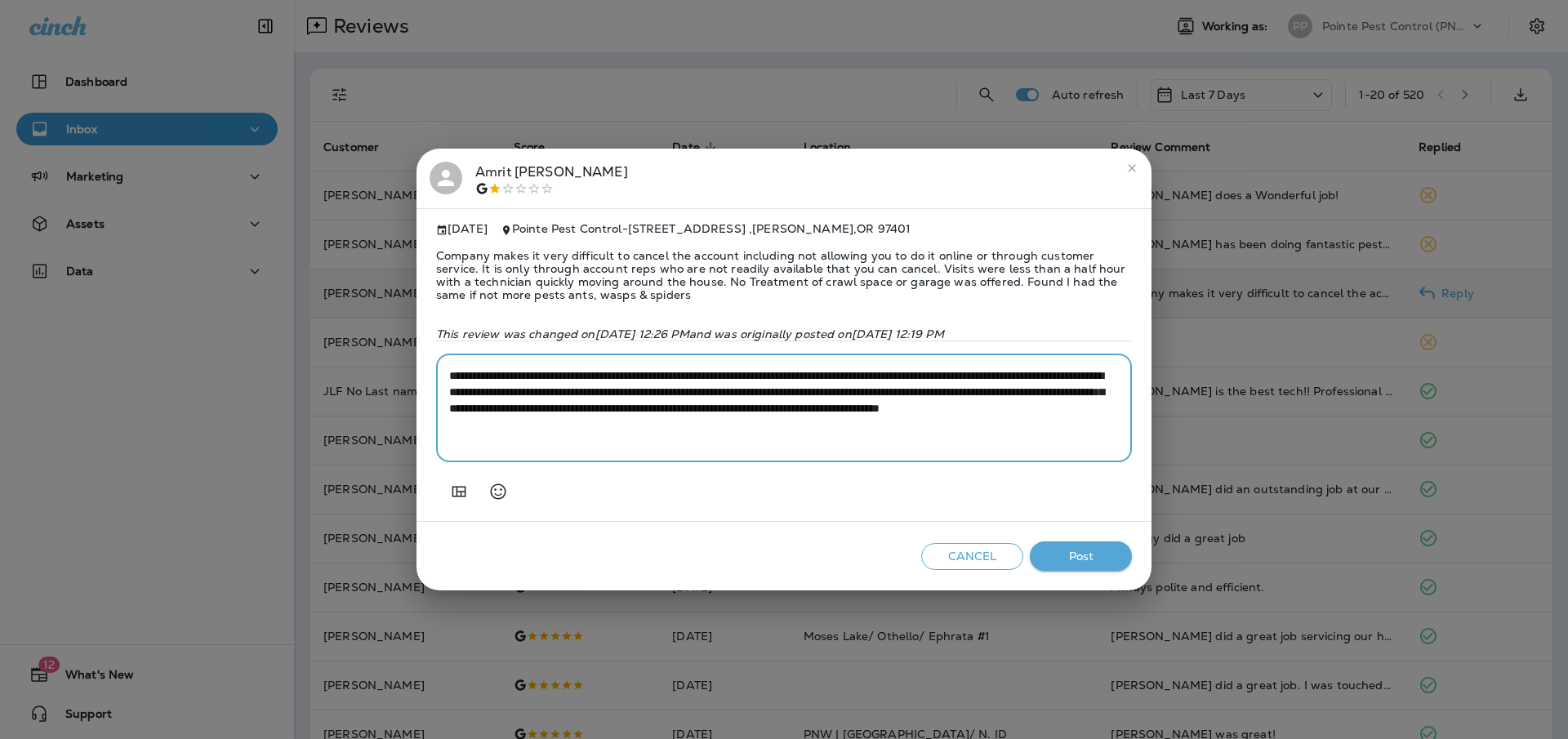 click on "**********" at bounding box center (784, 408) 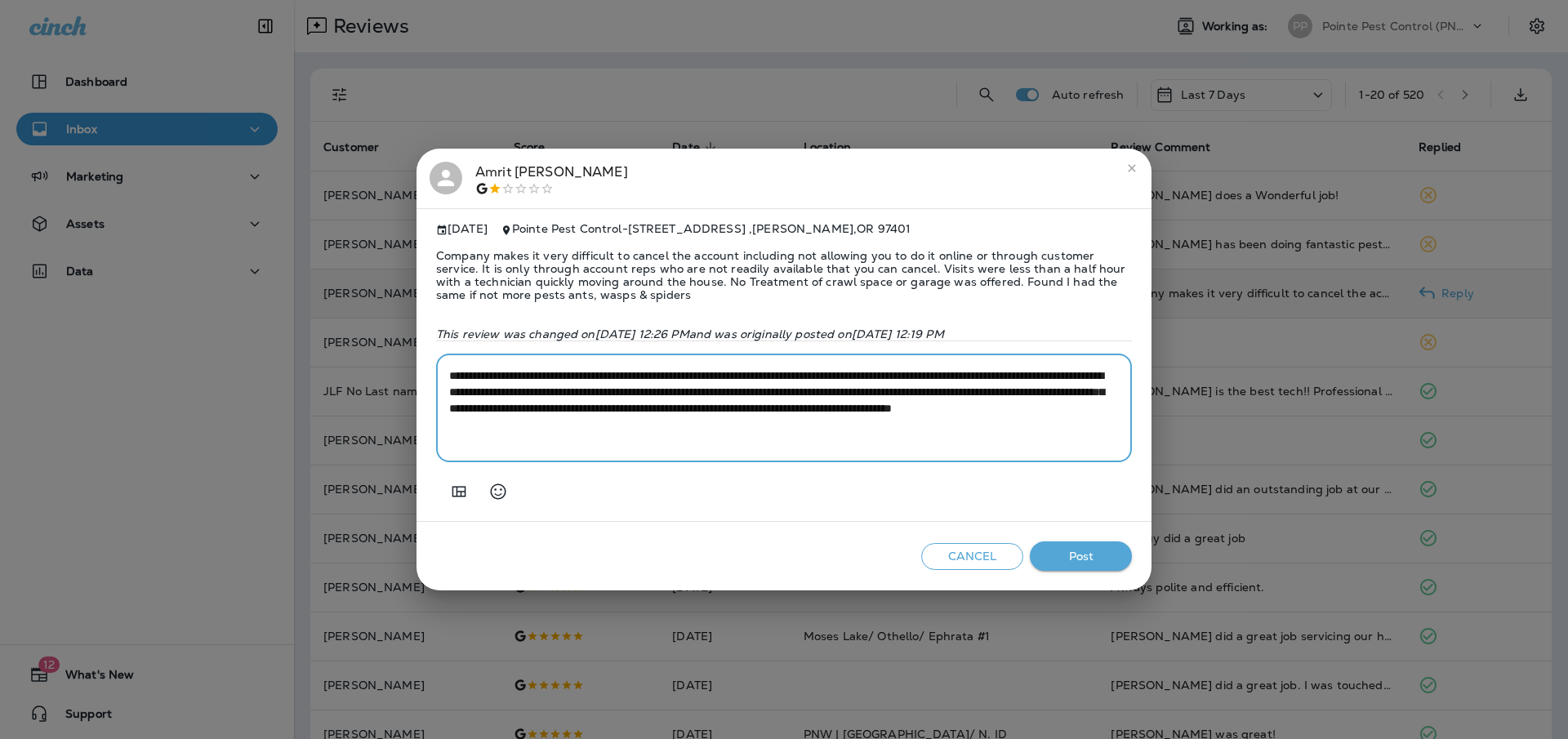 drag, startPoint x: 581, startPoint y: 416, endPoint x: 989, endPoint y: 399, distance: 408.35401 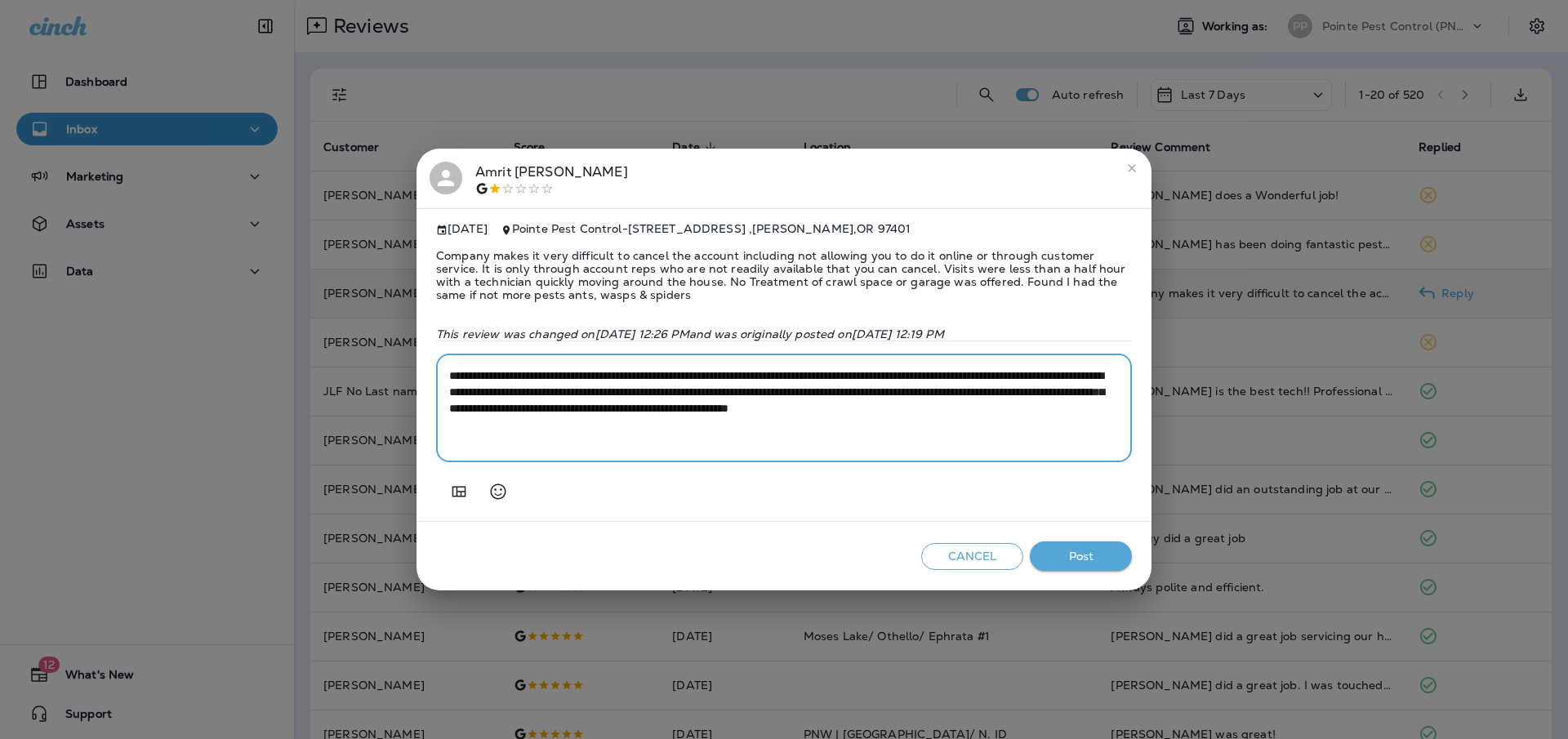 click on "**********" at bounding box center (784, 408) 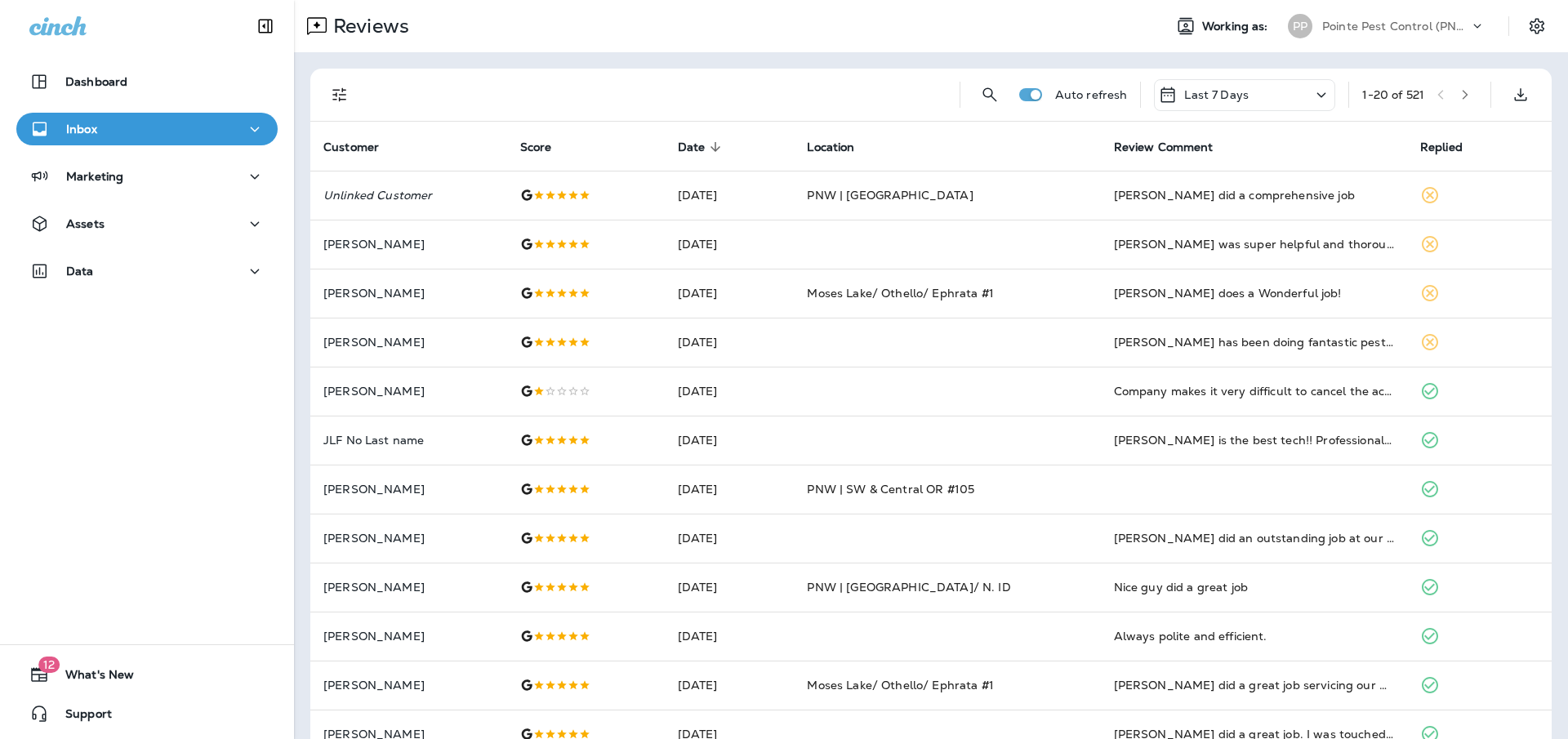 click on "Pointe Pest Control (PNW)" at bounding box center (1396, 26) 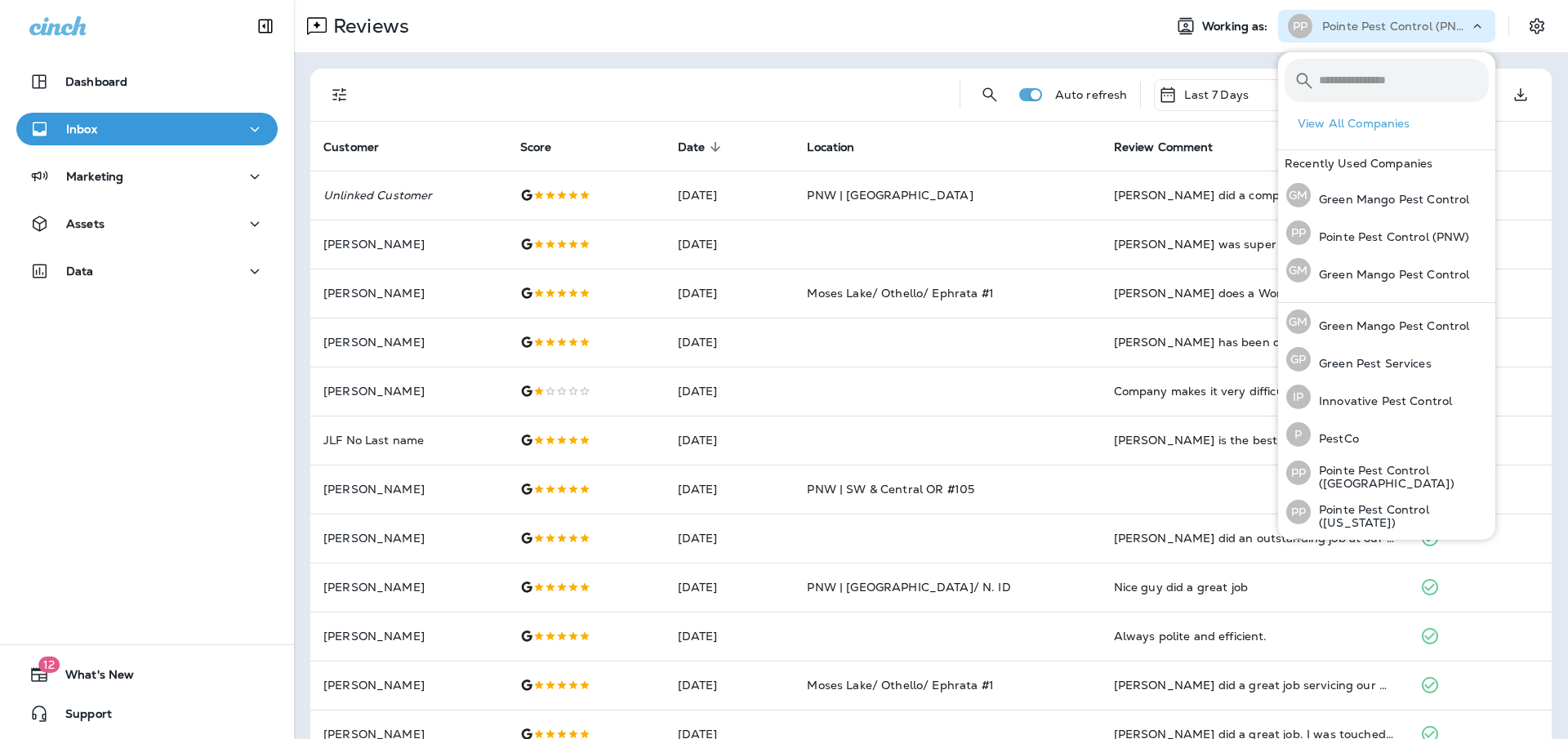 click on "Pointe Pest Control (PNW)" at bounding box center (1396, 26) 